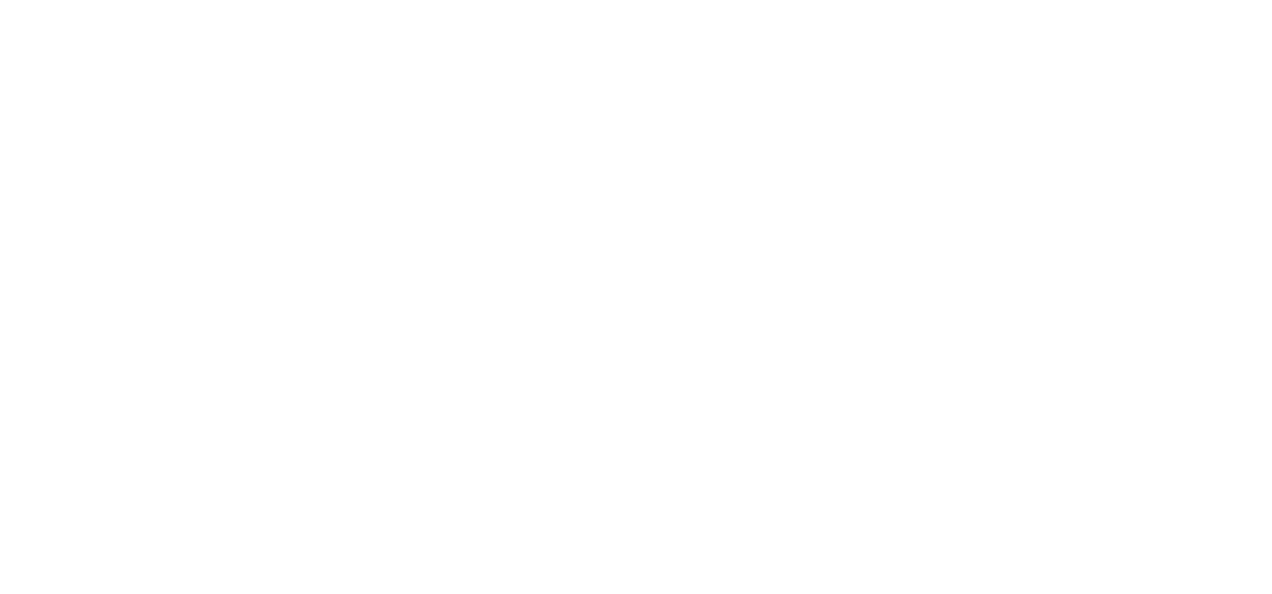 scroll, scrollTop: 0, scrollLeft: 0, axis: both 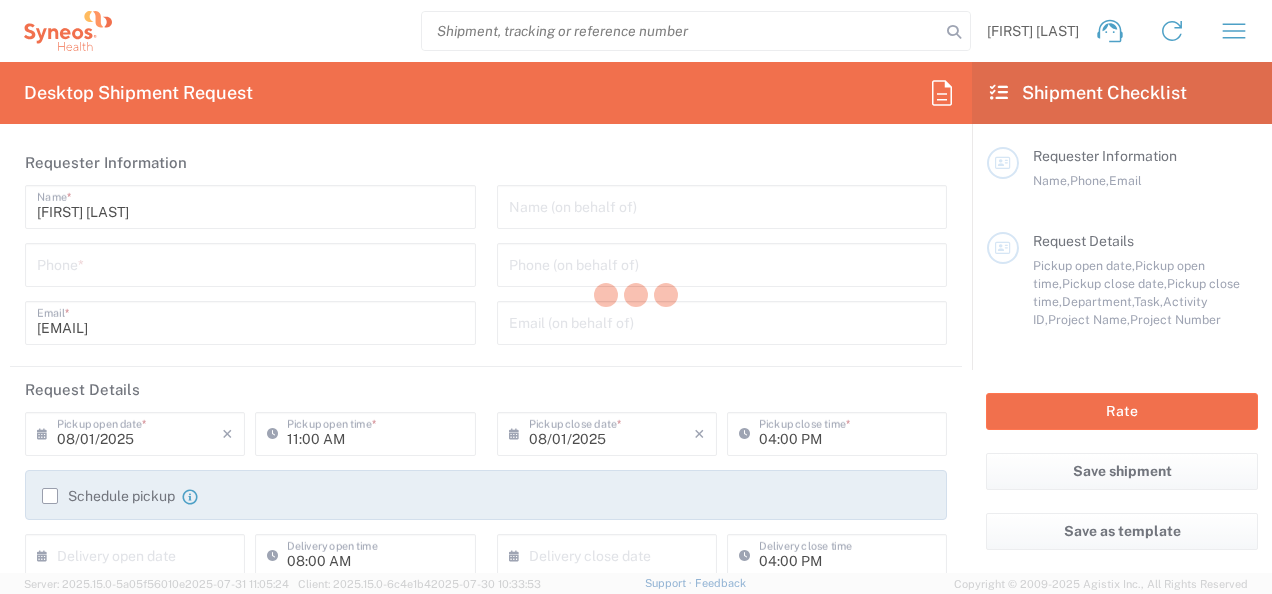 type on "6150" 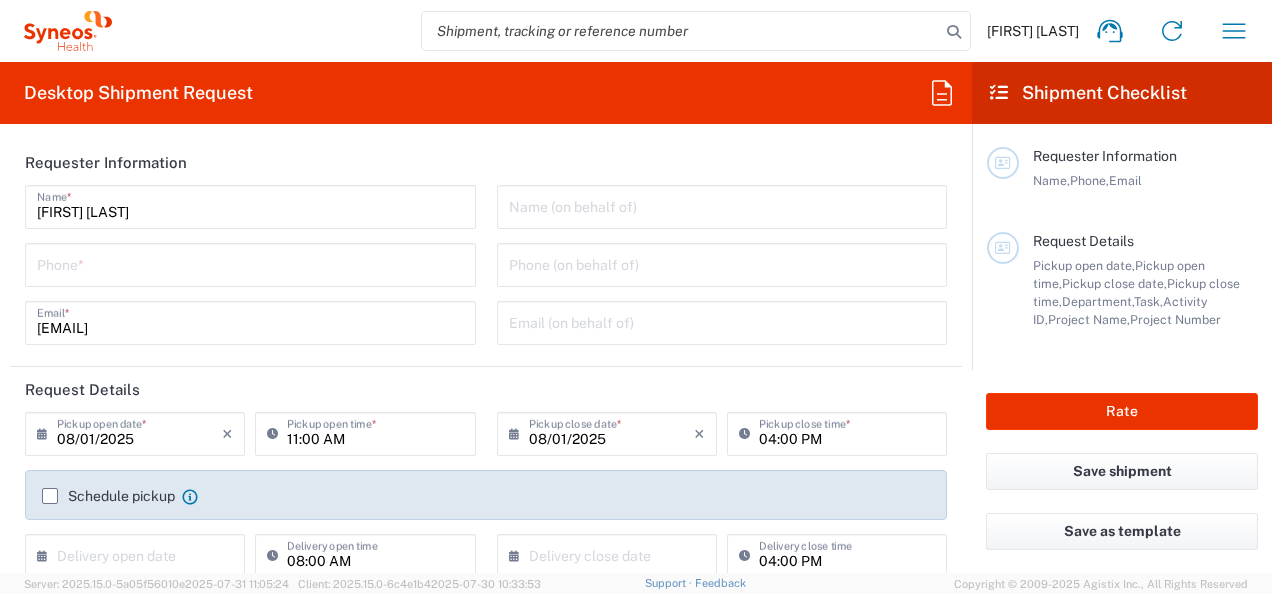 type on "Chandler Chicco Agency, LLC-New York US" 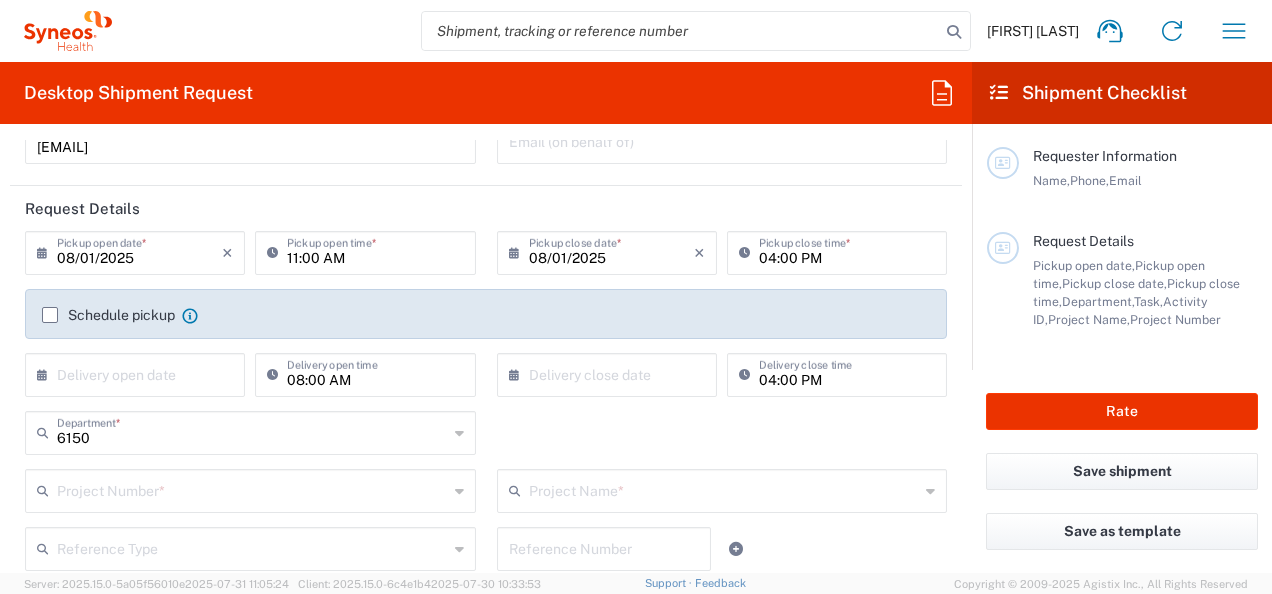 scroll, scrollTop: 239, scrollLeft: 0, axis: vertical 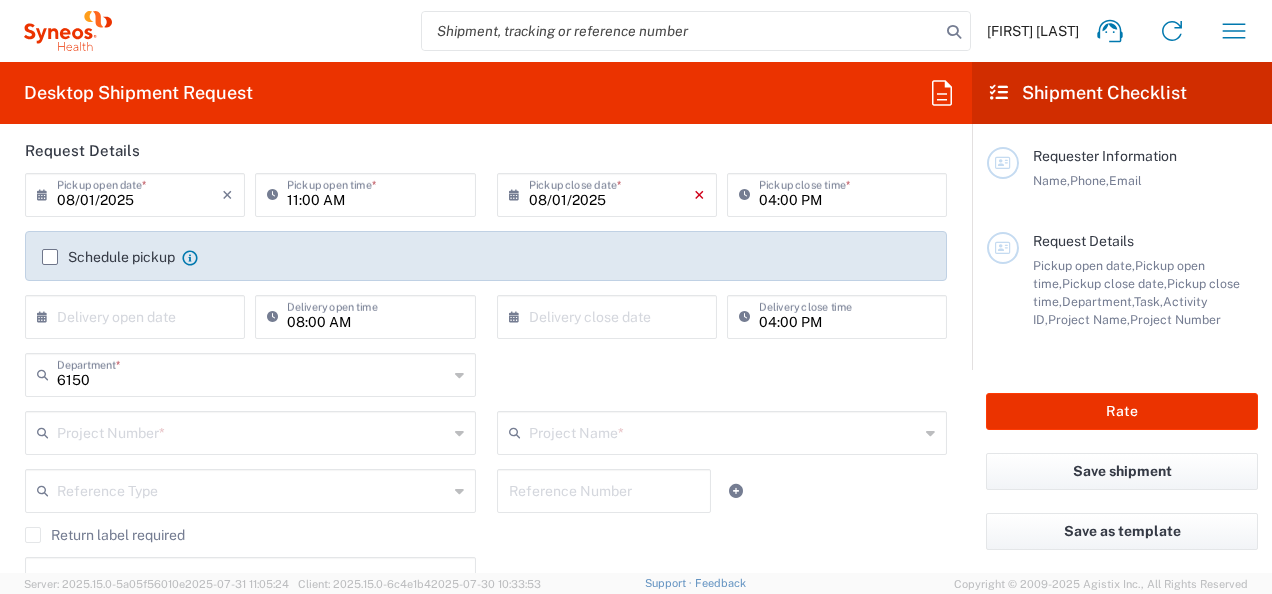 click on "×" 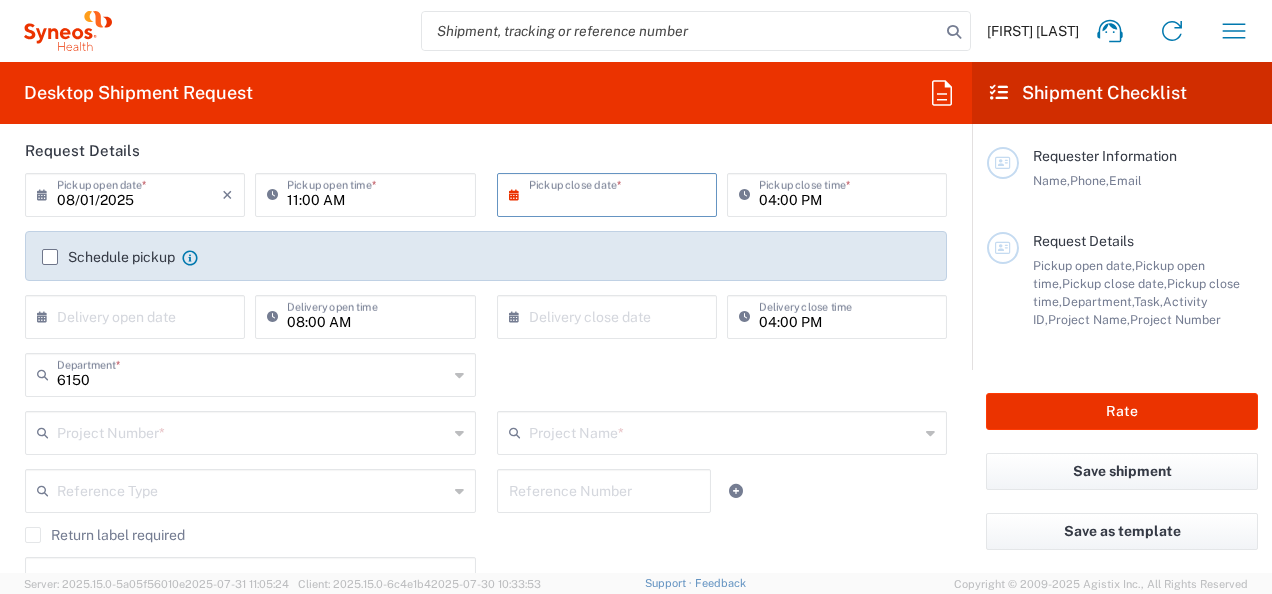 click 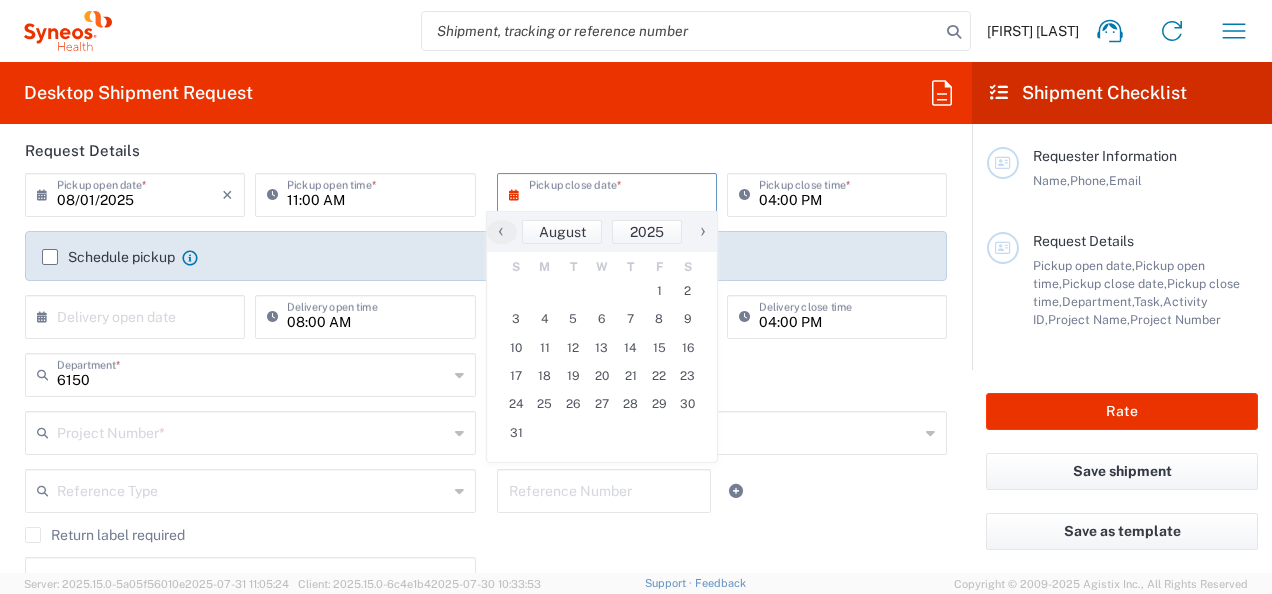 click 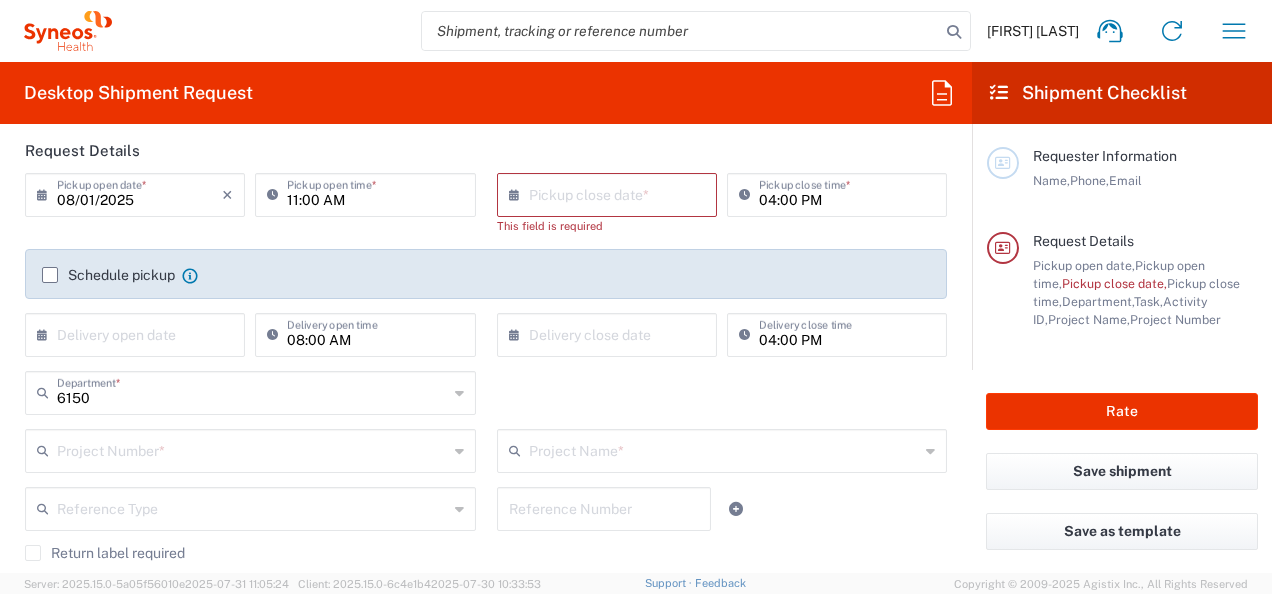 click 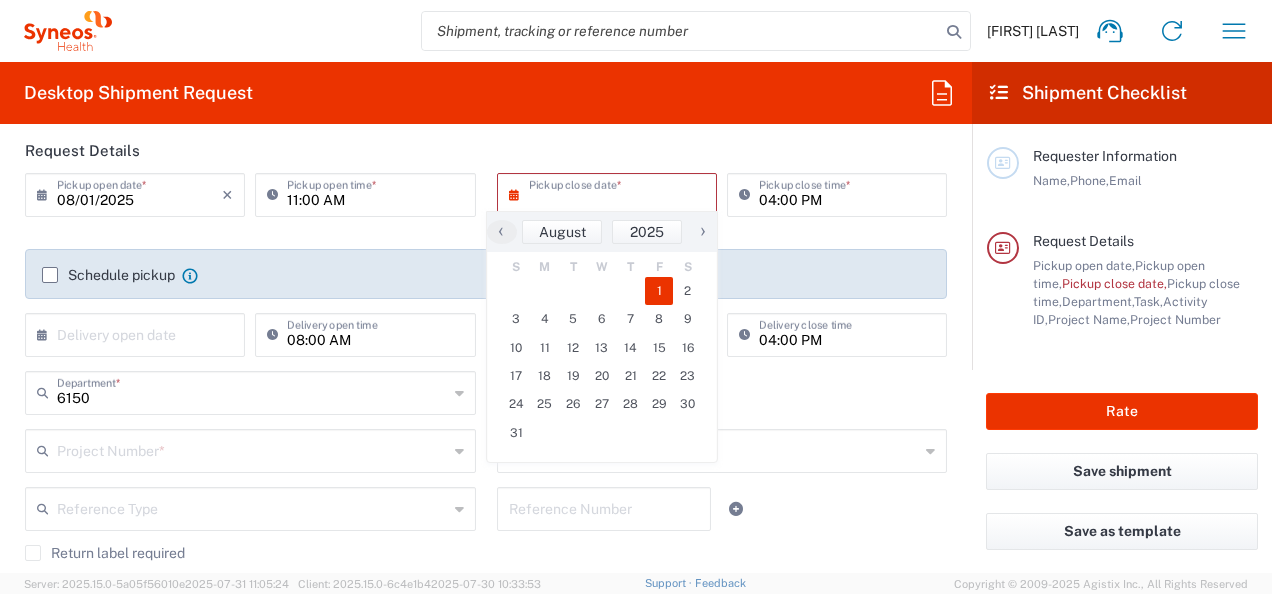 click on "1" 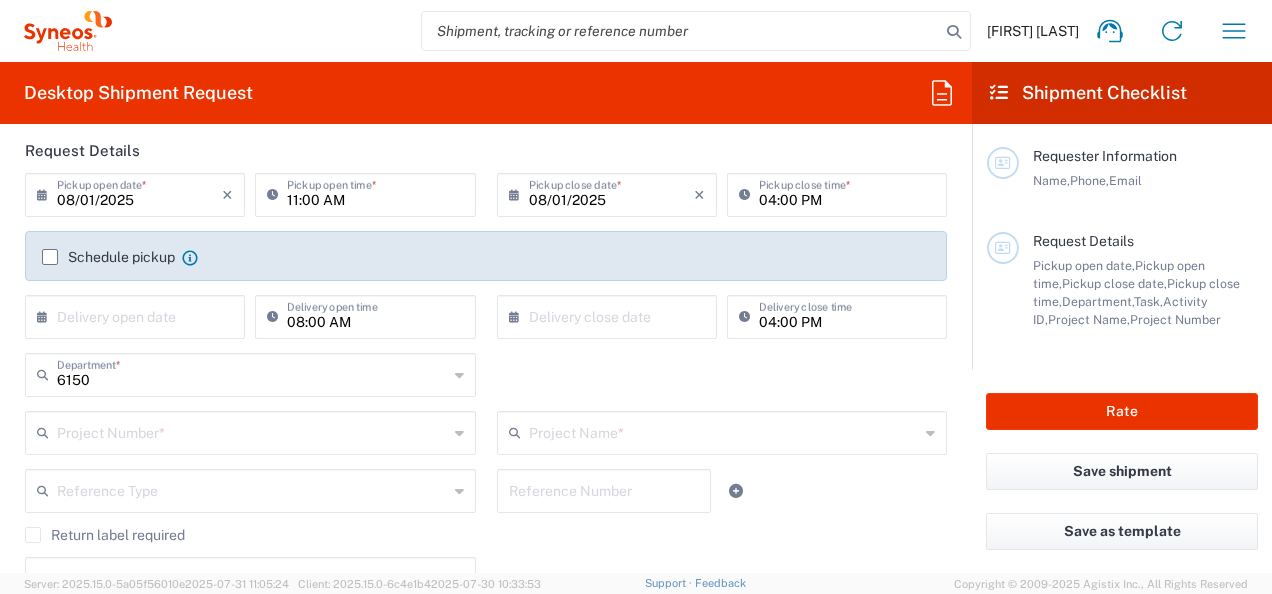 click at bounding box center [139, 315] 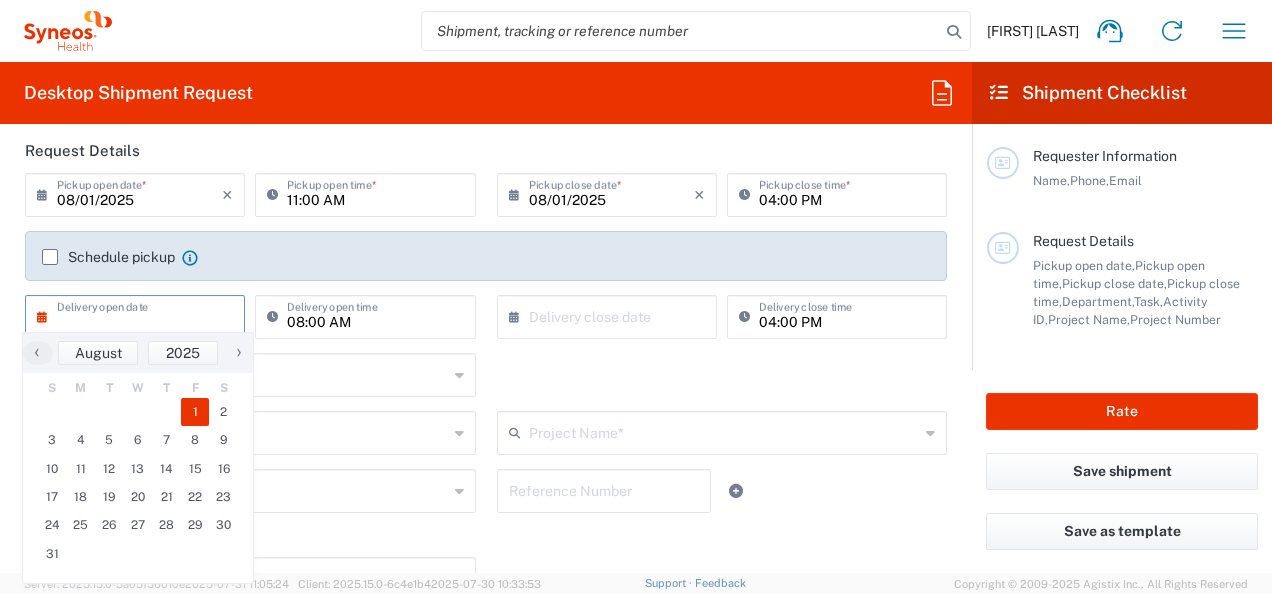 click on "1" 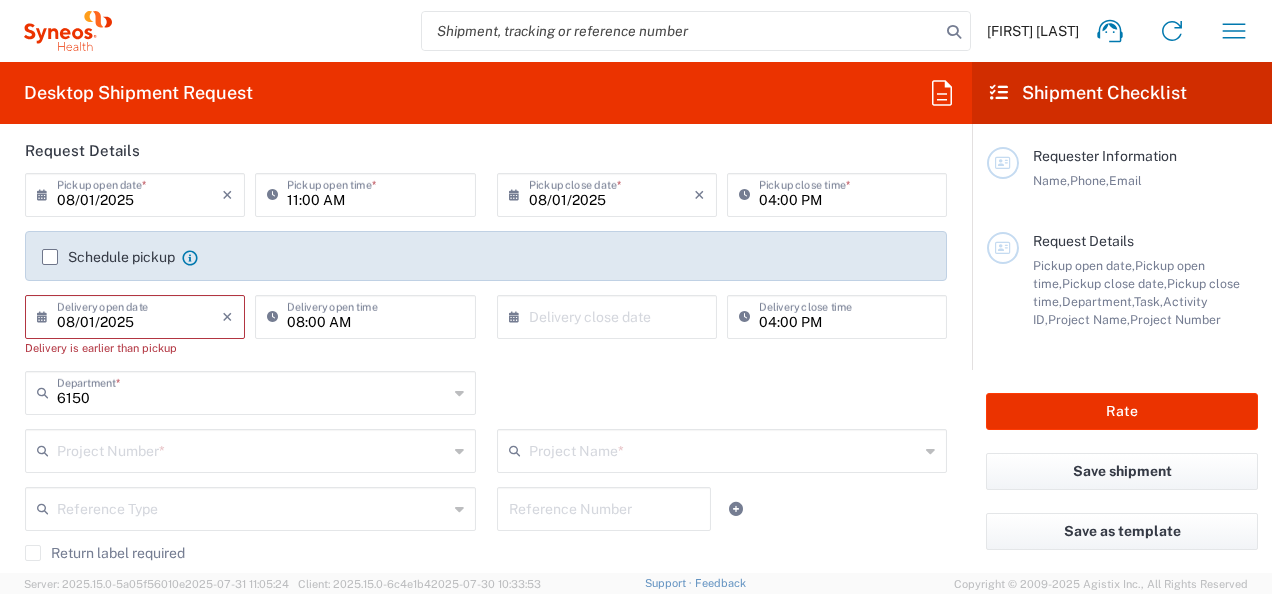 click on "08/01/2025" at bounding box center (139, 315) 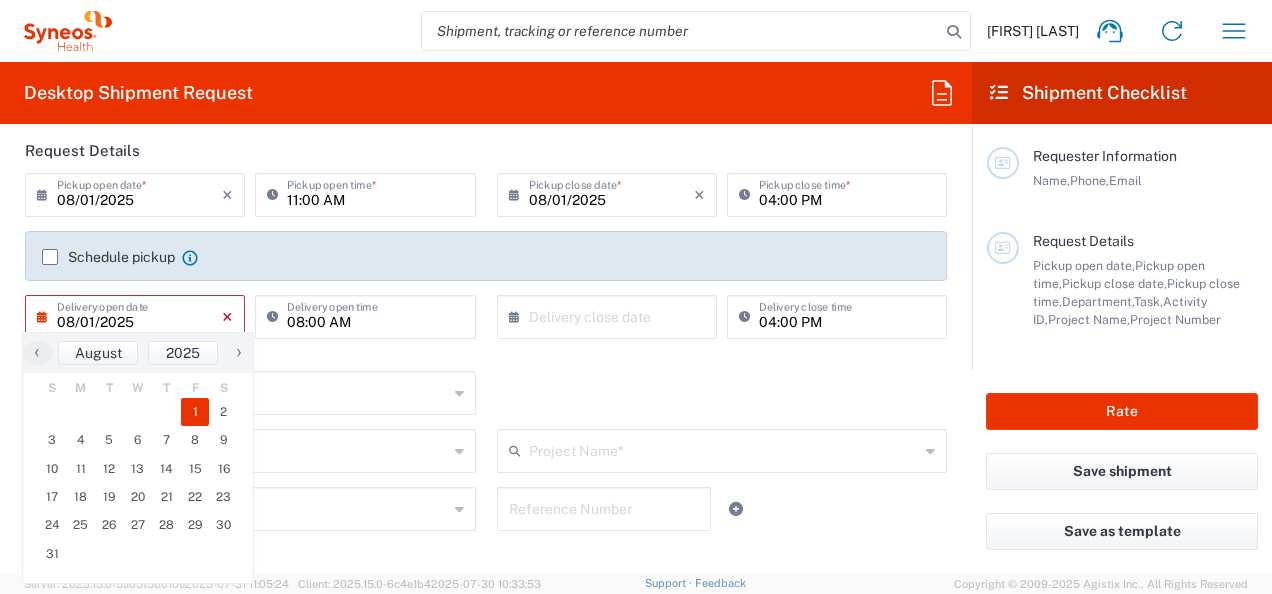click on "×" 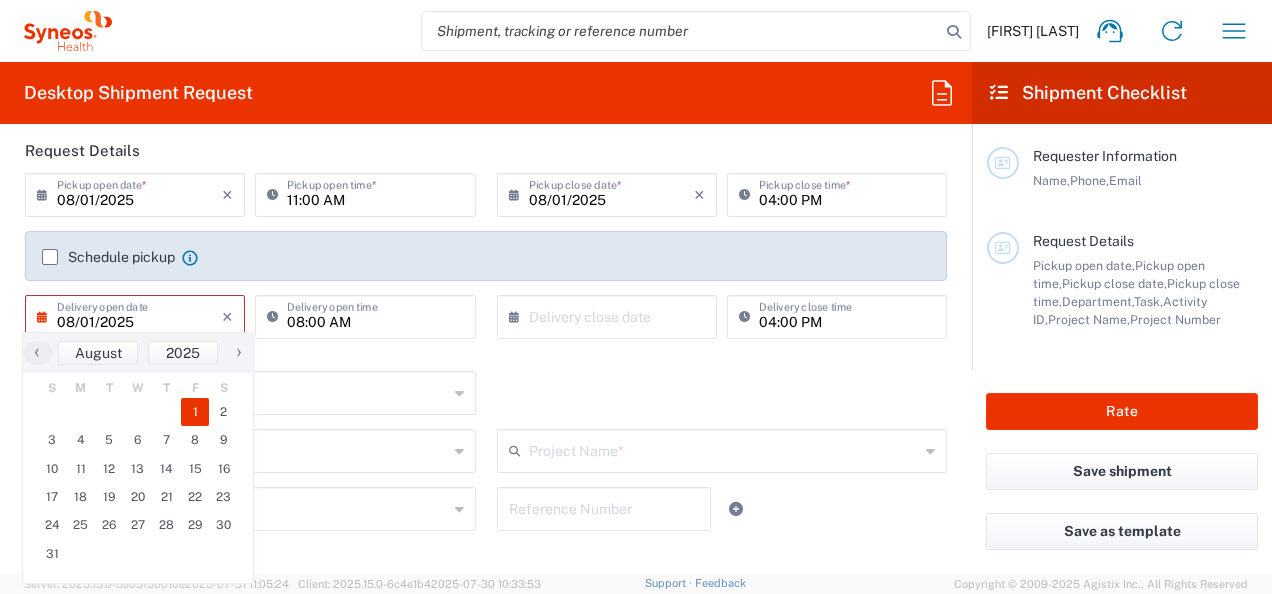 type on "08/01/2025" 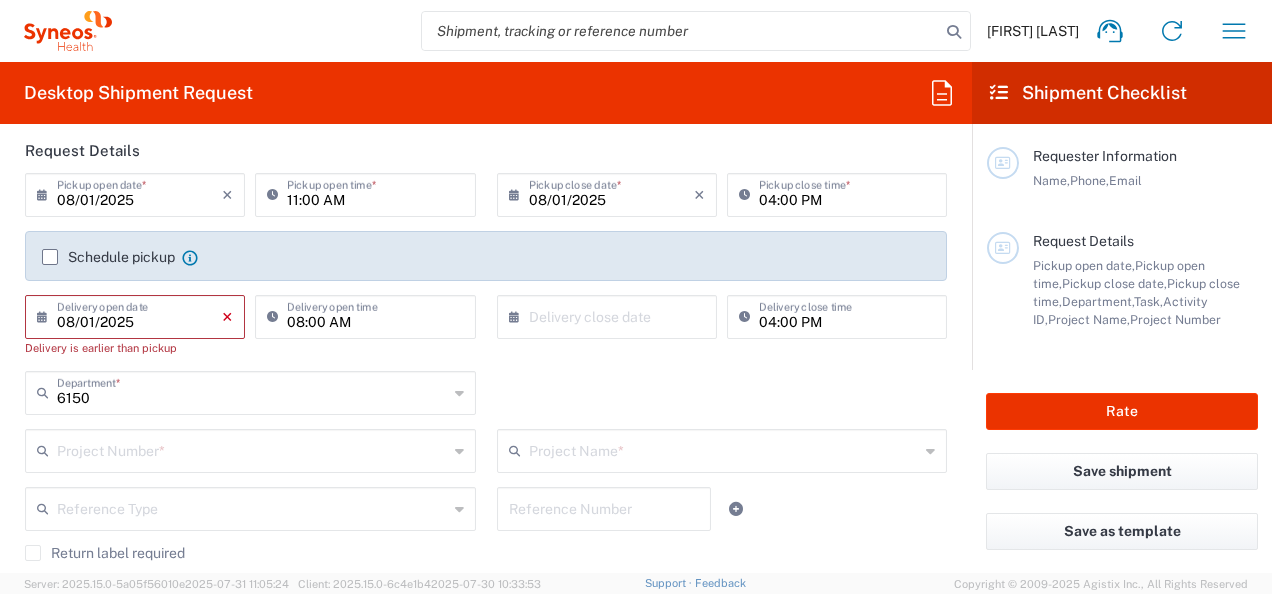drag, startPoint x: 221, startPoint y: 312, endPoint x: 128, endPoint y: 308, distance: 93.08598 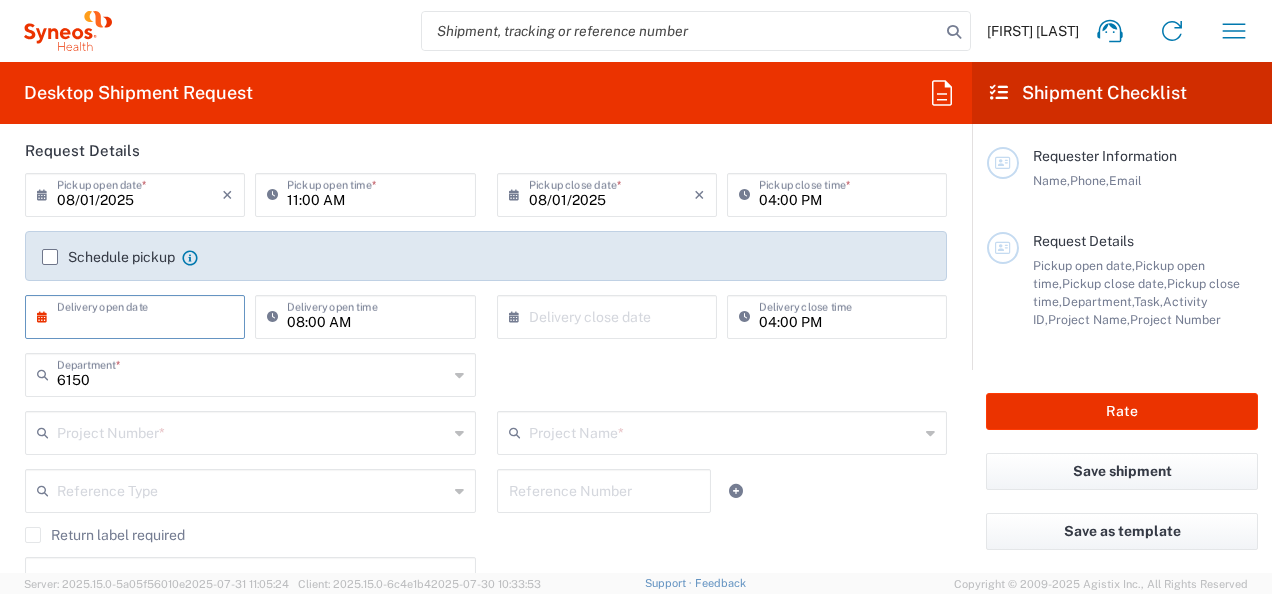 click 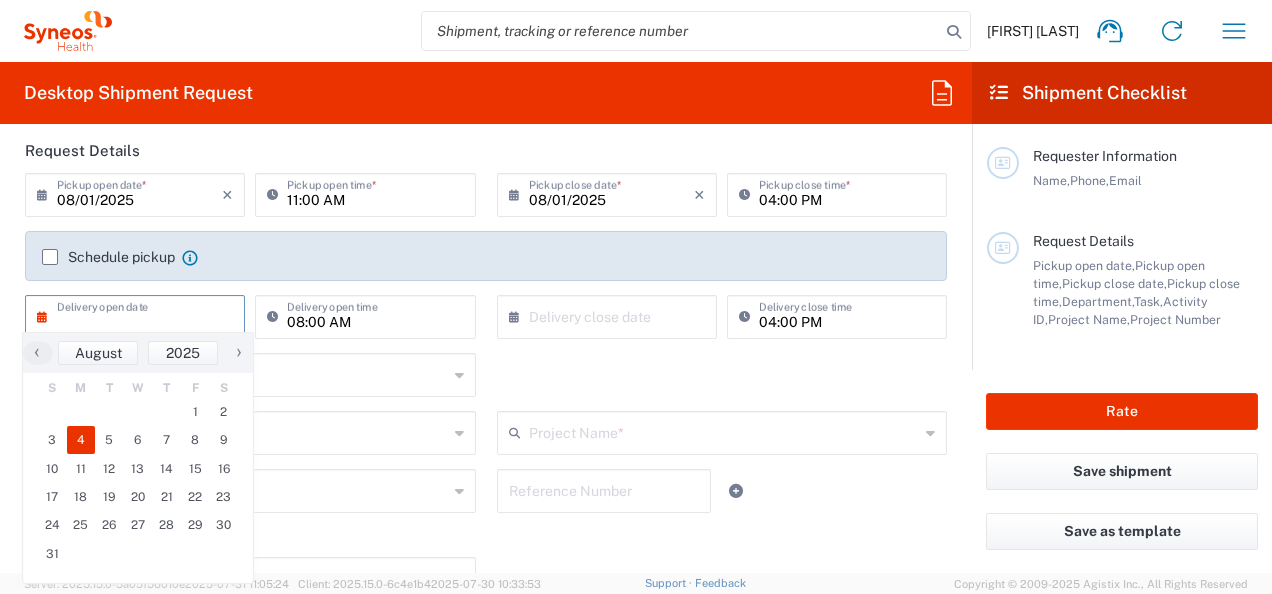 click on "4" 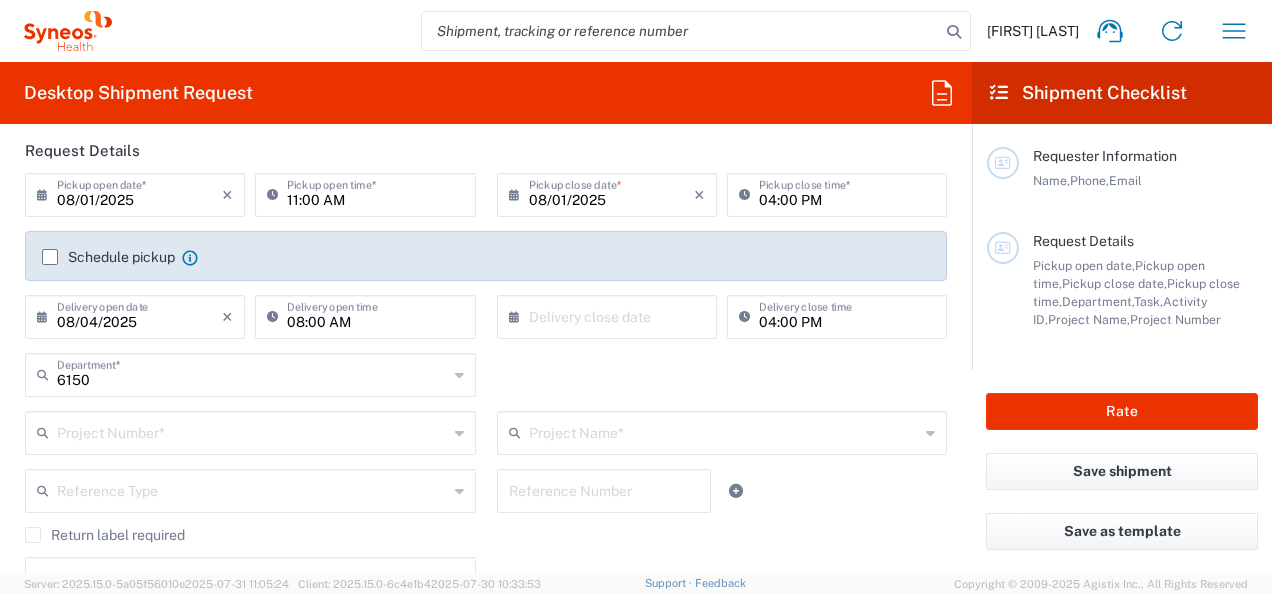 click 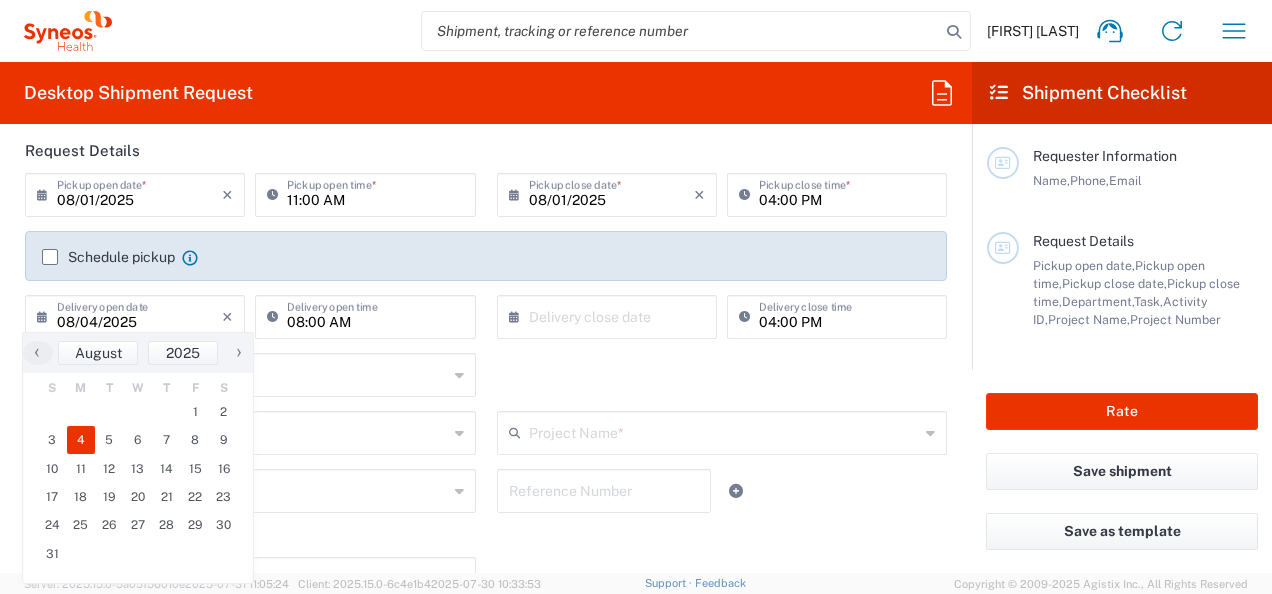 click 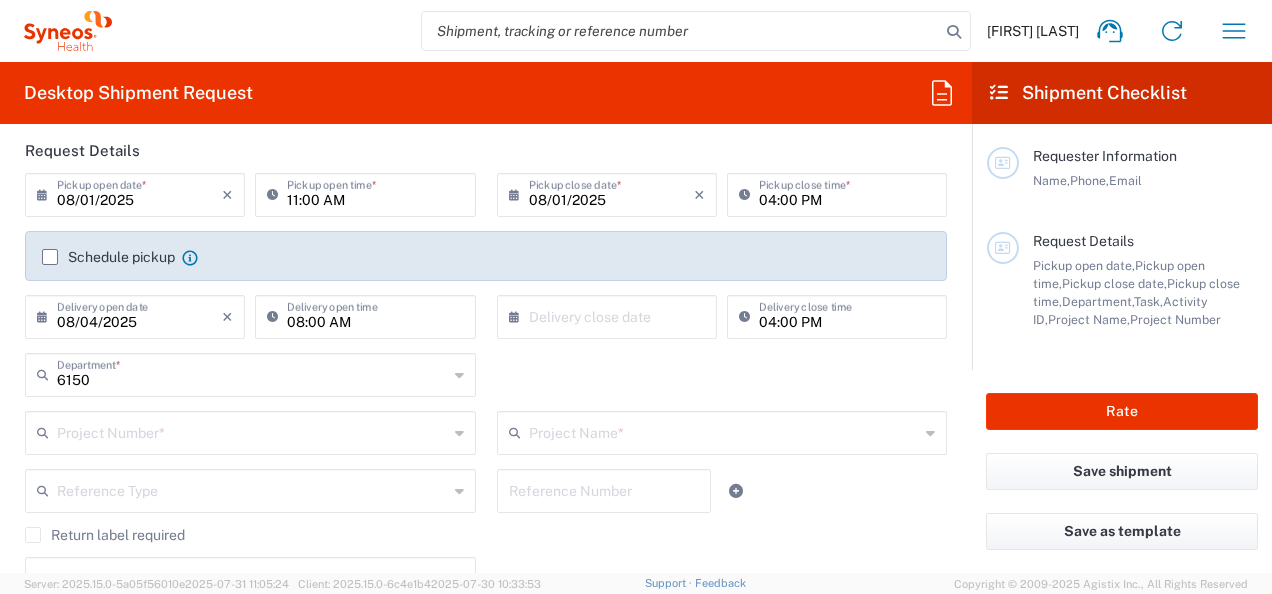 click 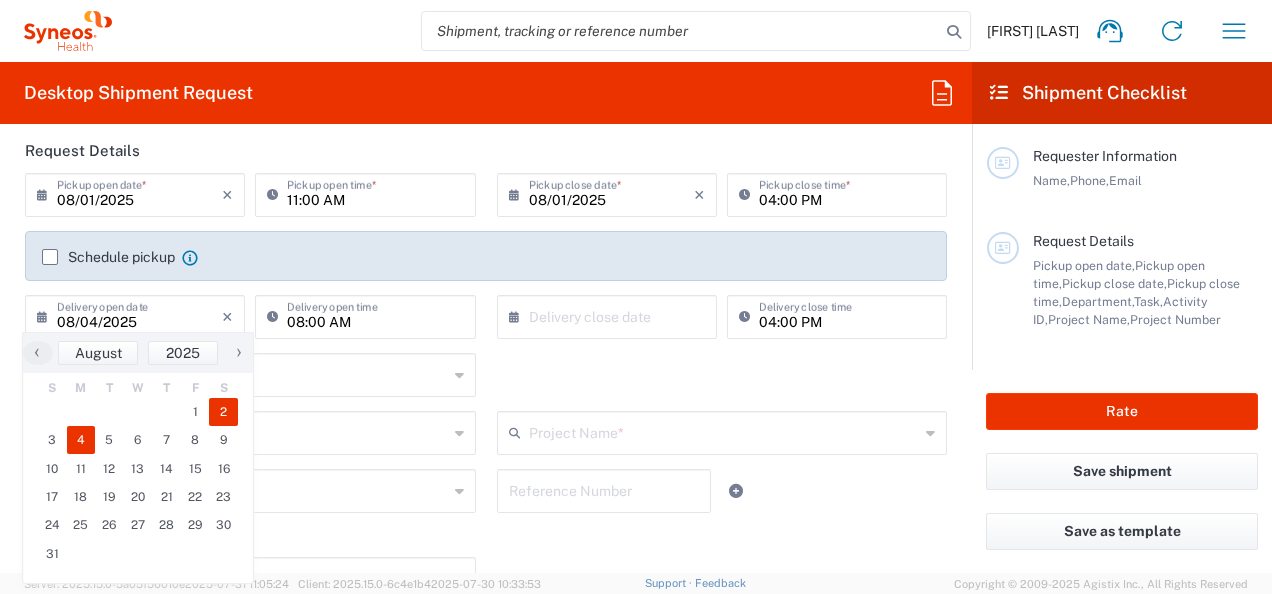 click on "2" 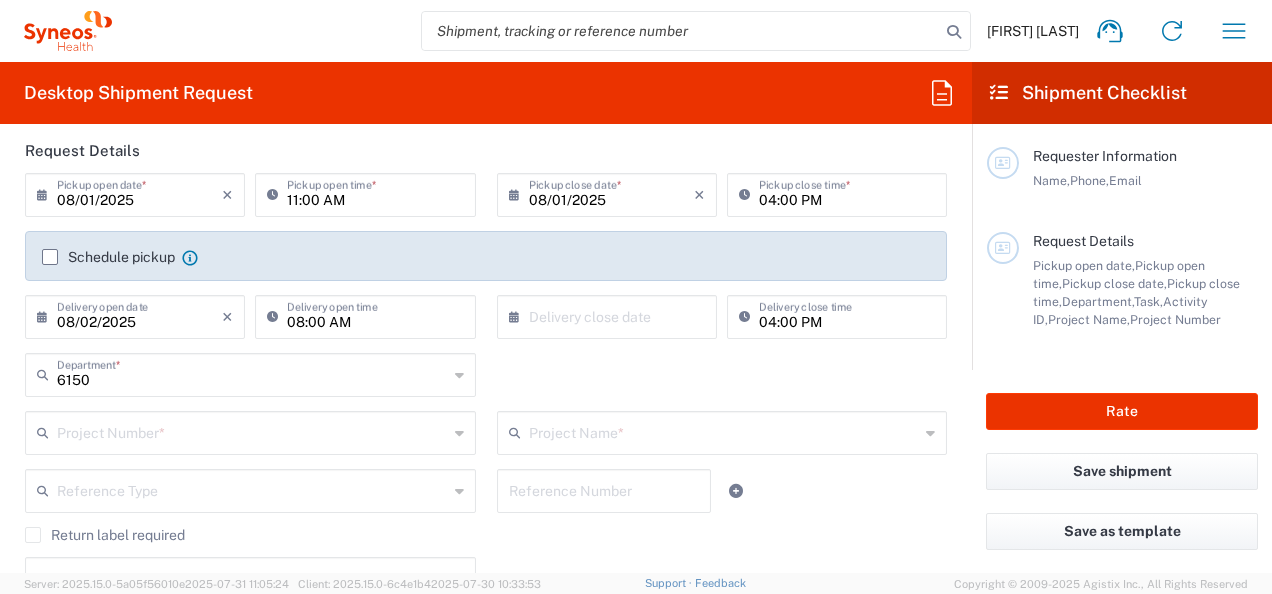 click 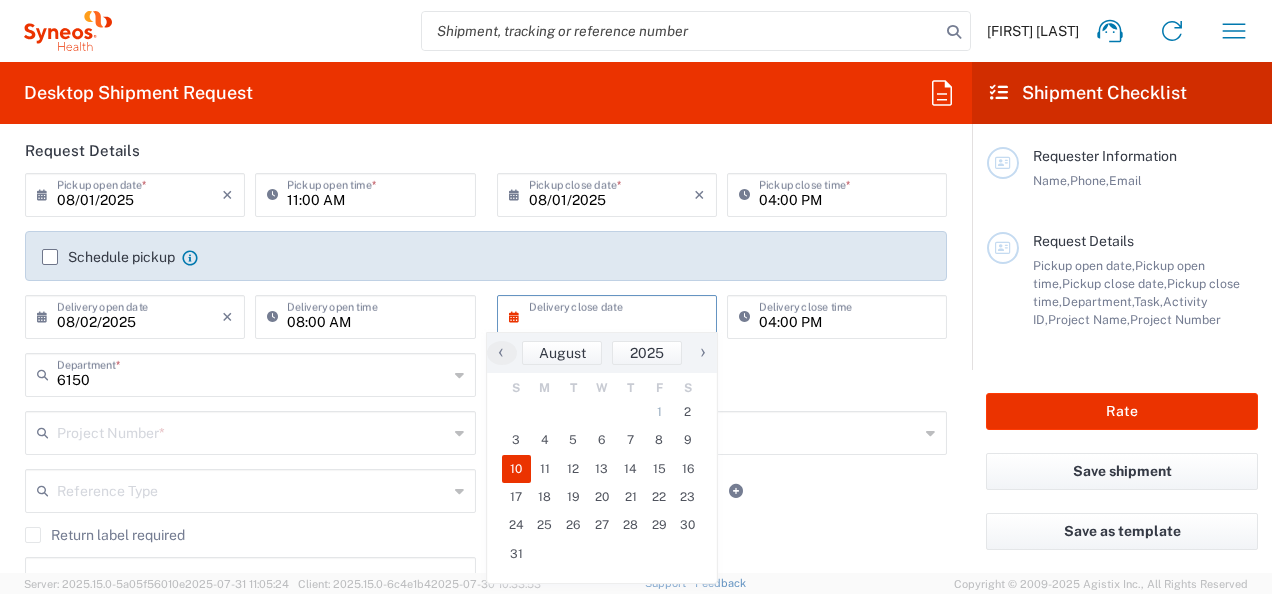 click on "10" 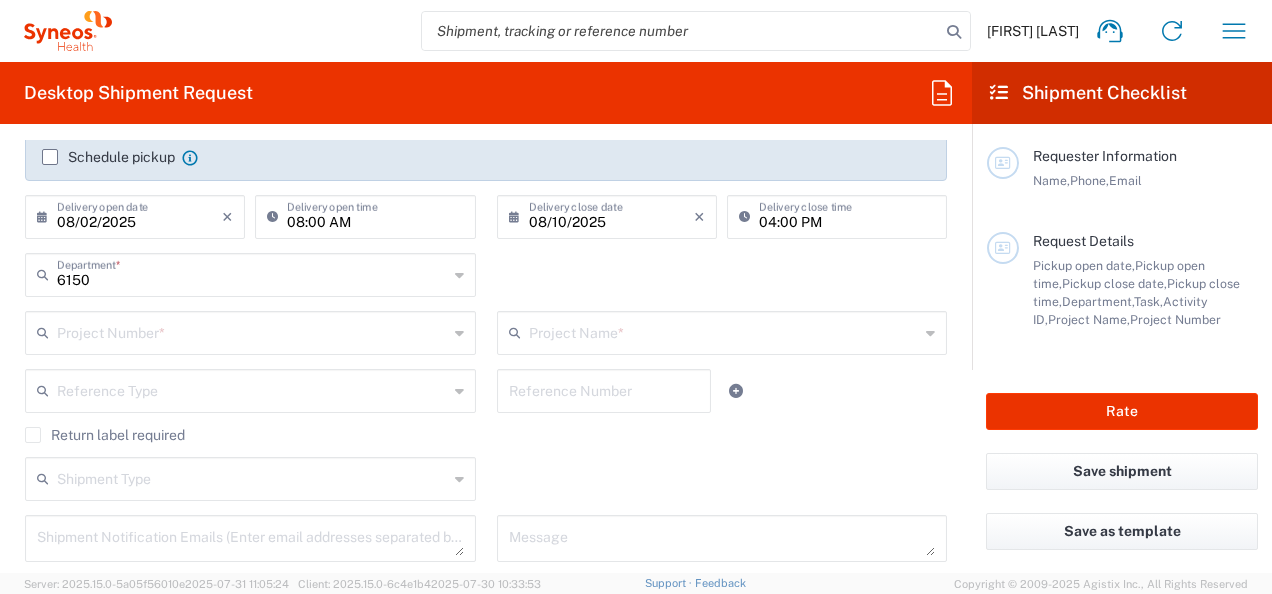 scroll, scrollTop: 362, scrollLeft: 0, axis: vertical 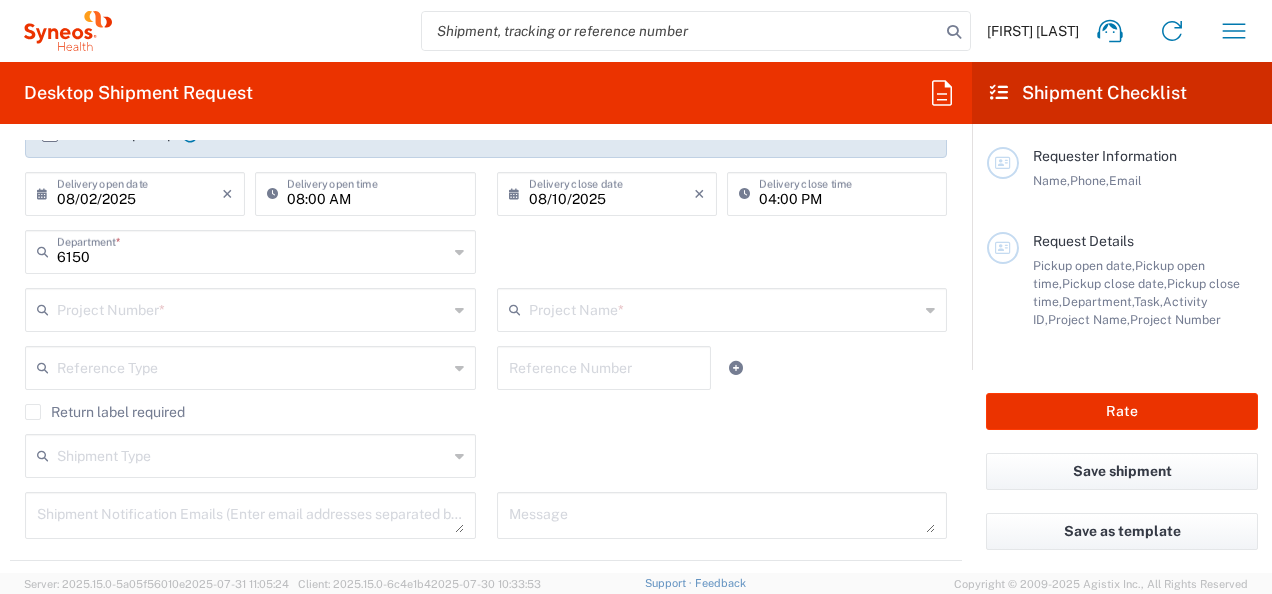 click at bounding box center [252, 308] 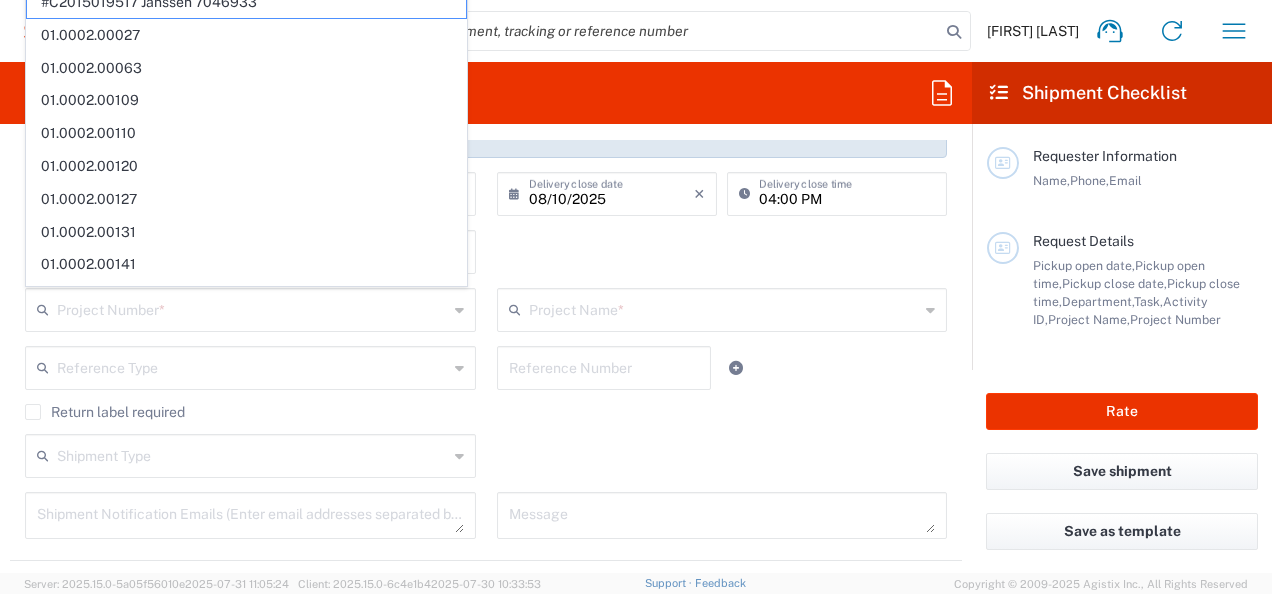 click on "Reference Type" 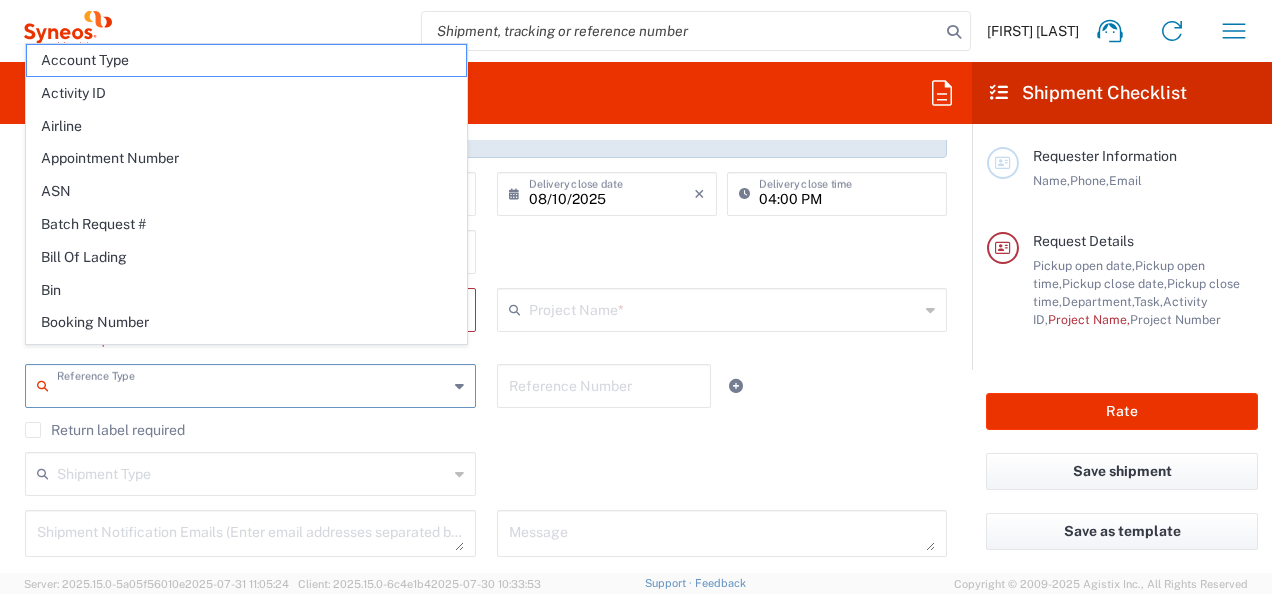 click on "Return label required" 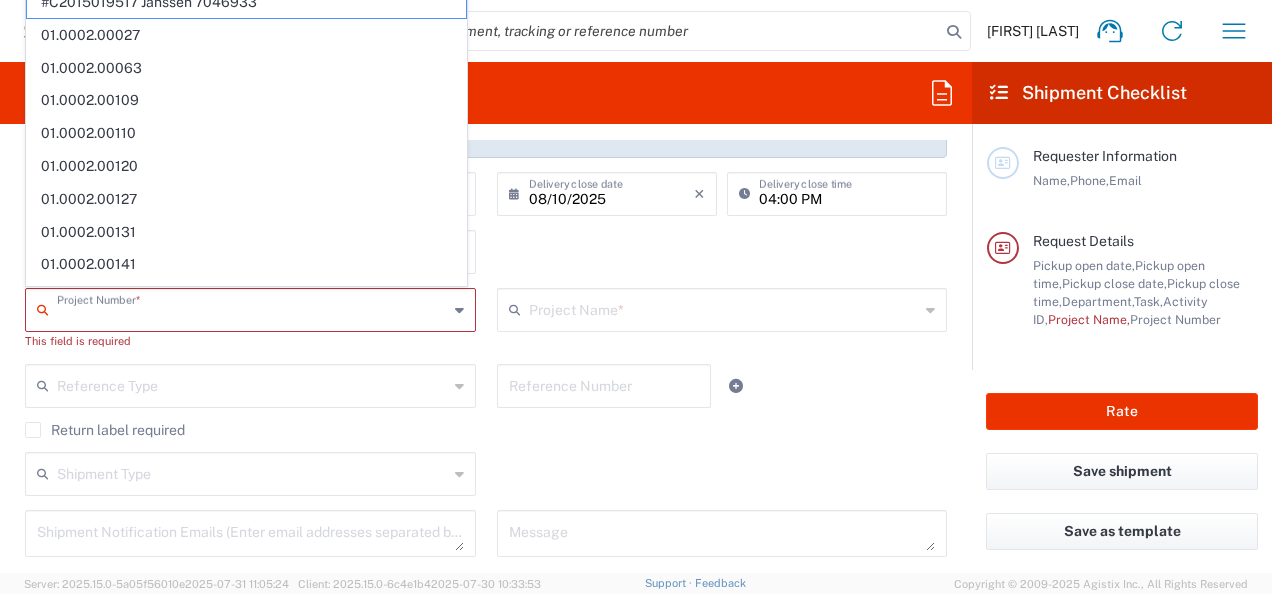 click at bounding box center (252, 308) 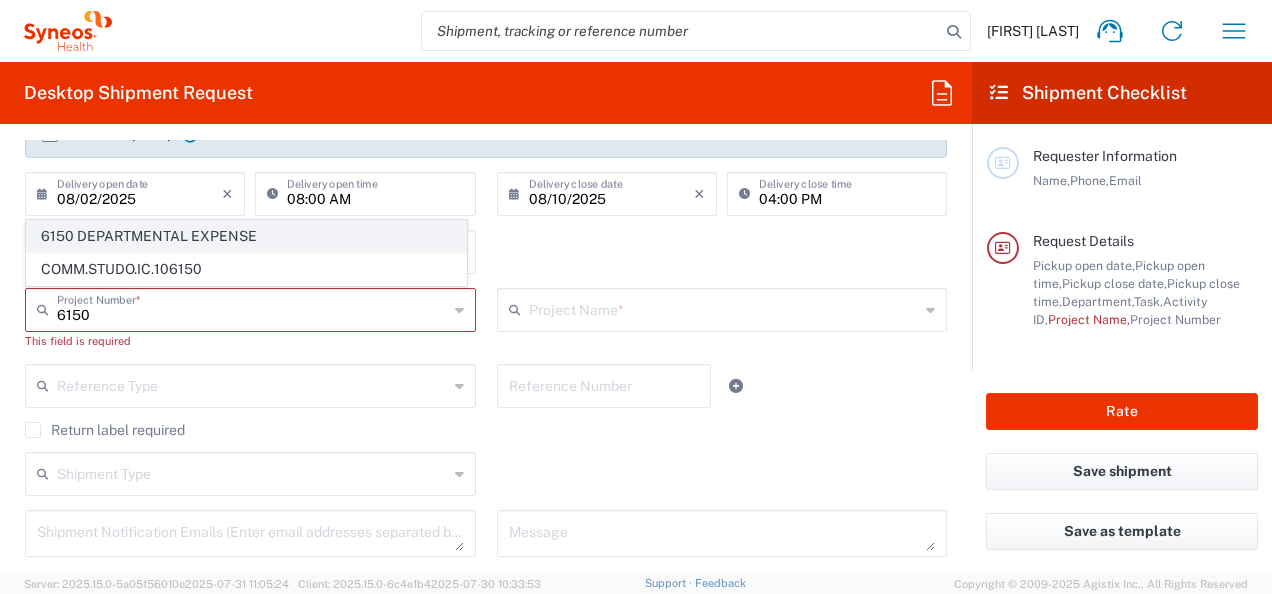 click on "6150 DEPARTMENTAL EXPENSE" 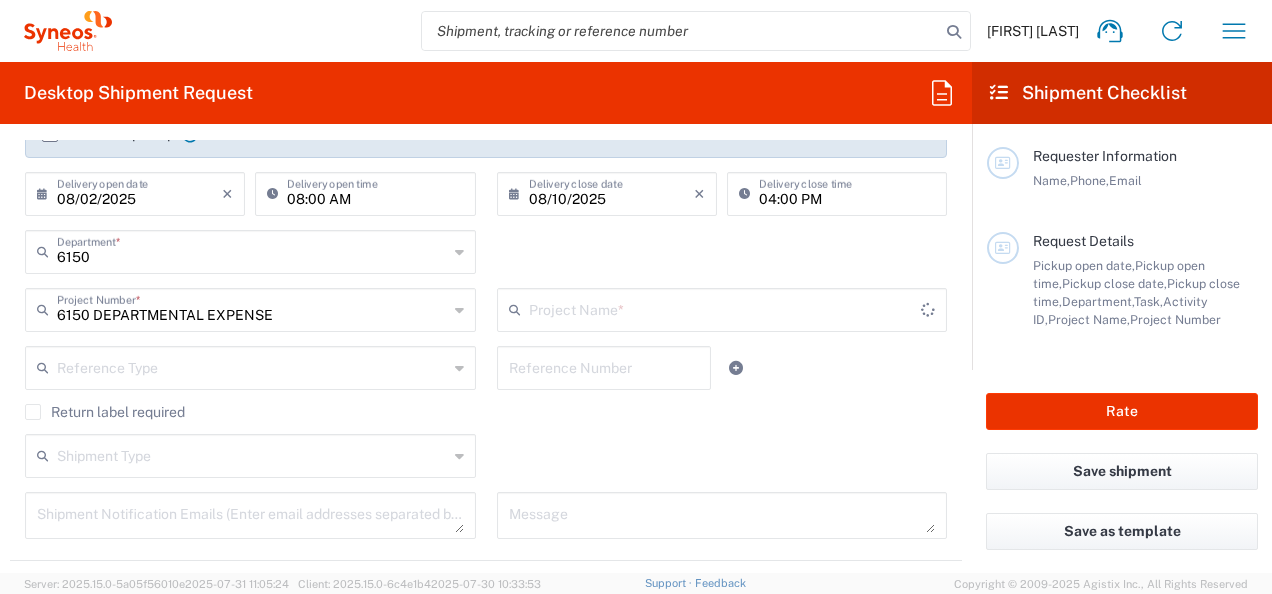 type on "6150 DEPARTMENTAL EXPENSE" 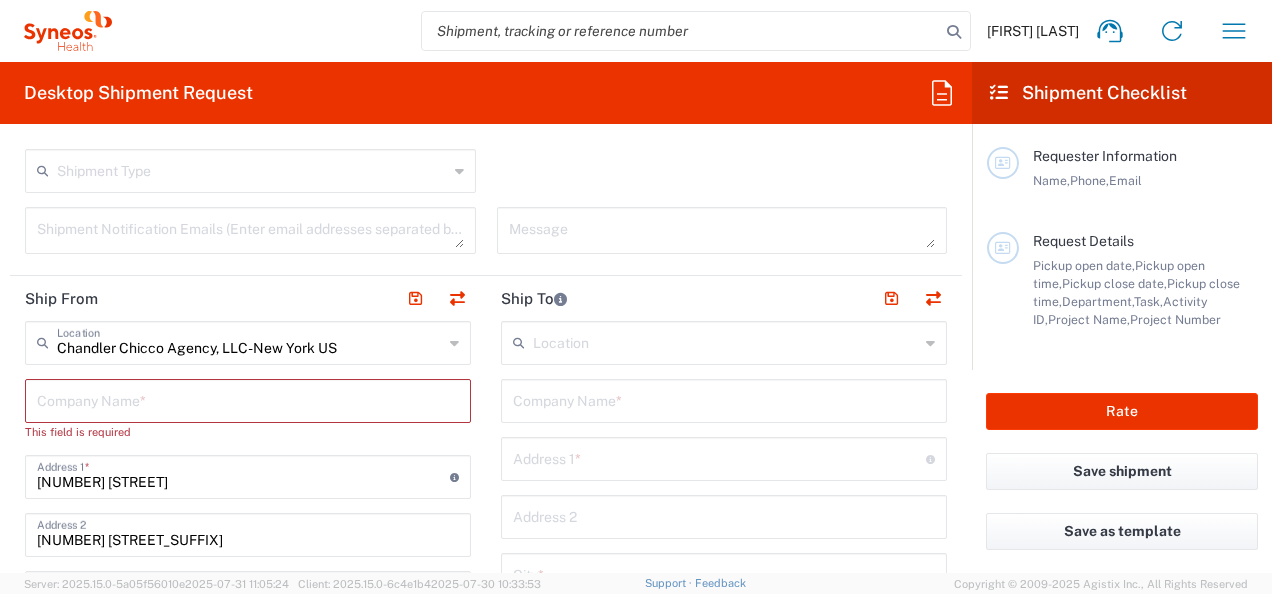 scroll, scrollTop: 748, scrollLeft: 0, axis: vertical 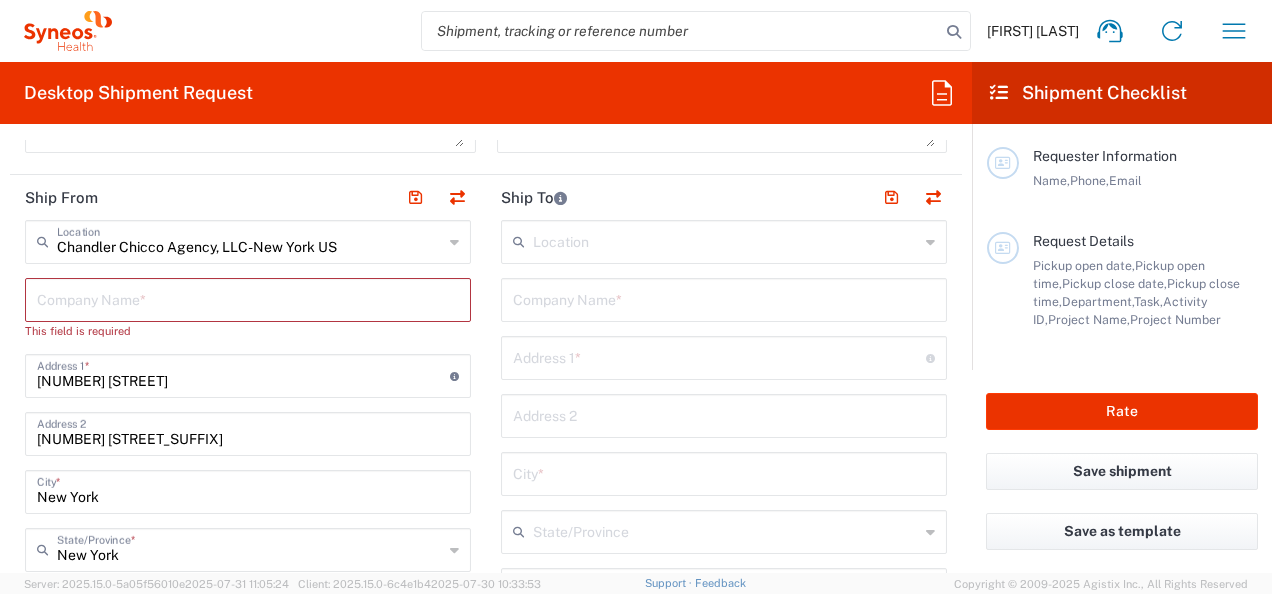 click 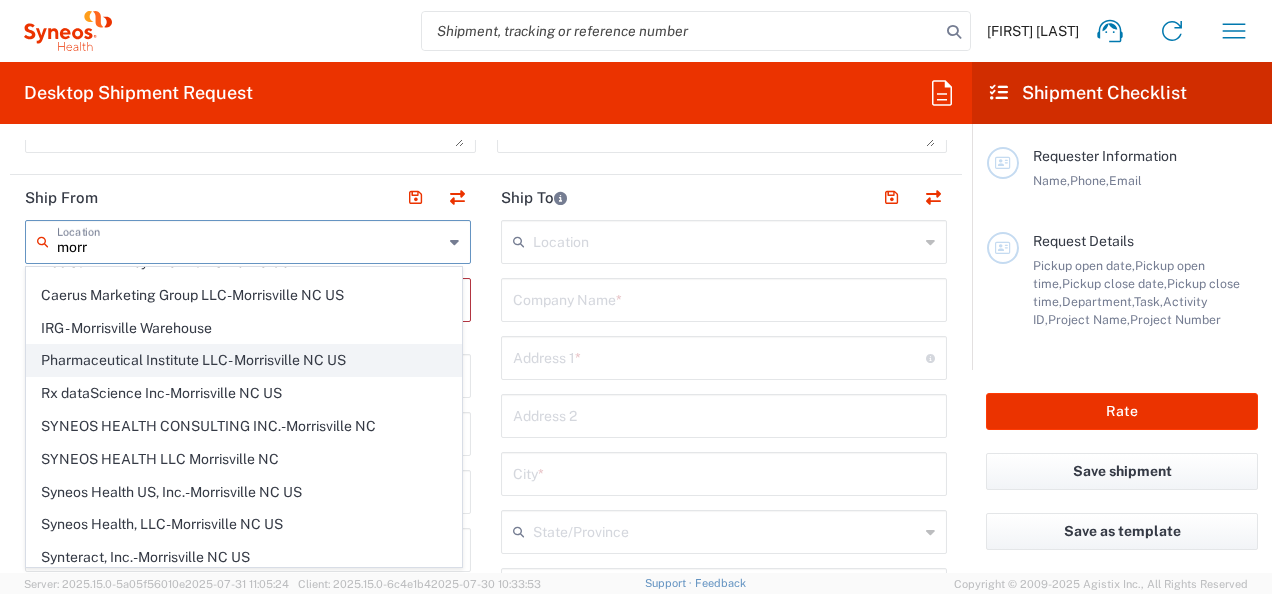 scroll, scrollTop: 0, scrollLeft: 0, axis: both 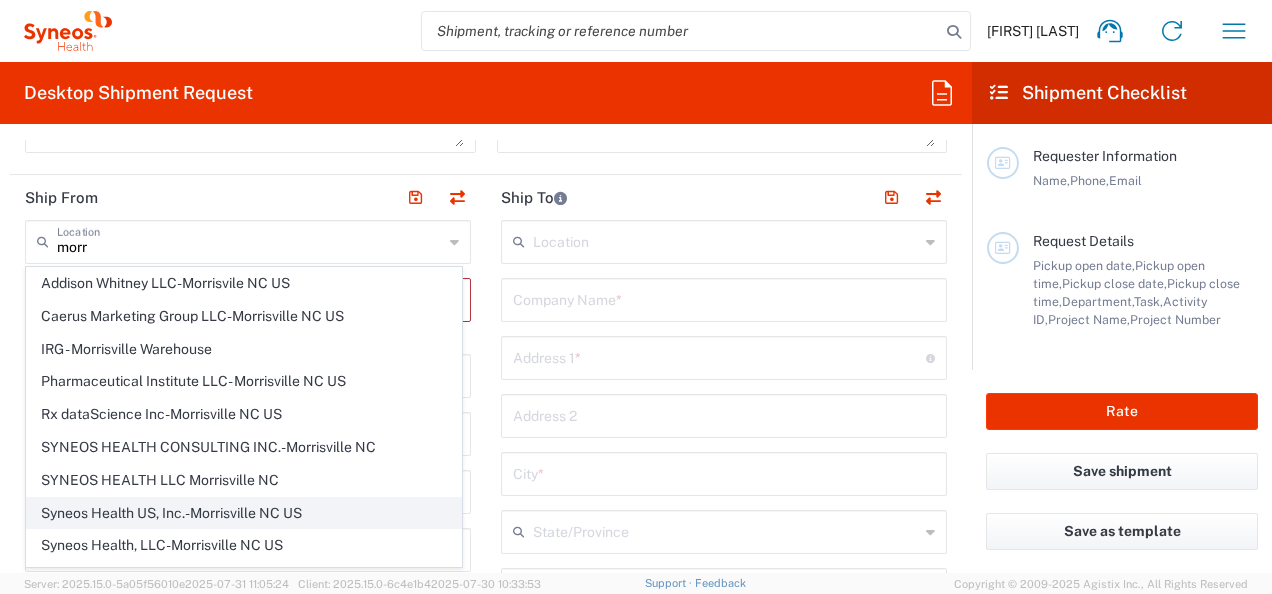 click on "Syneos Health US, Inc.-Morrisville NC US" 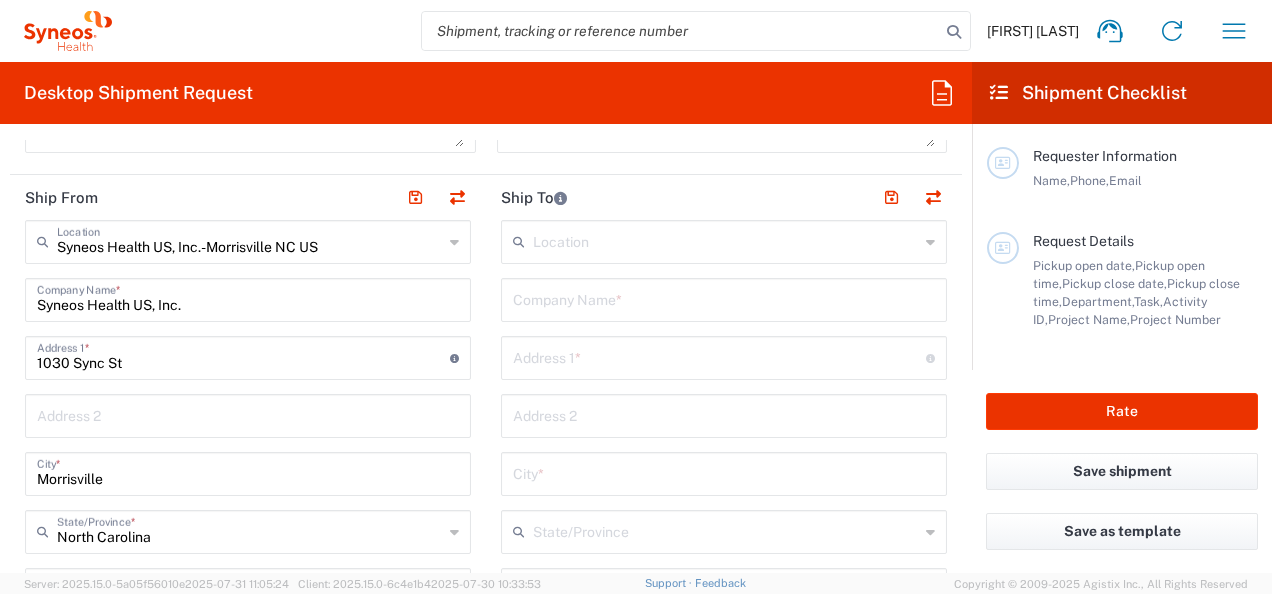 click at bounding box center (726, 240) 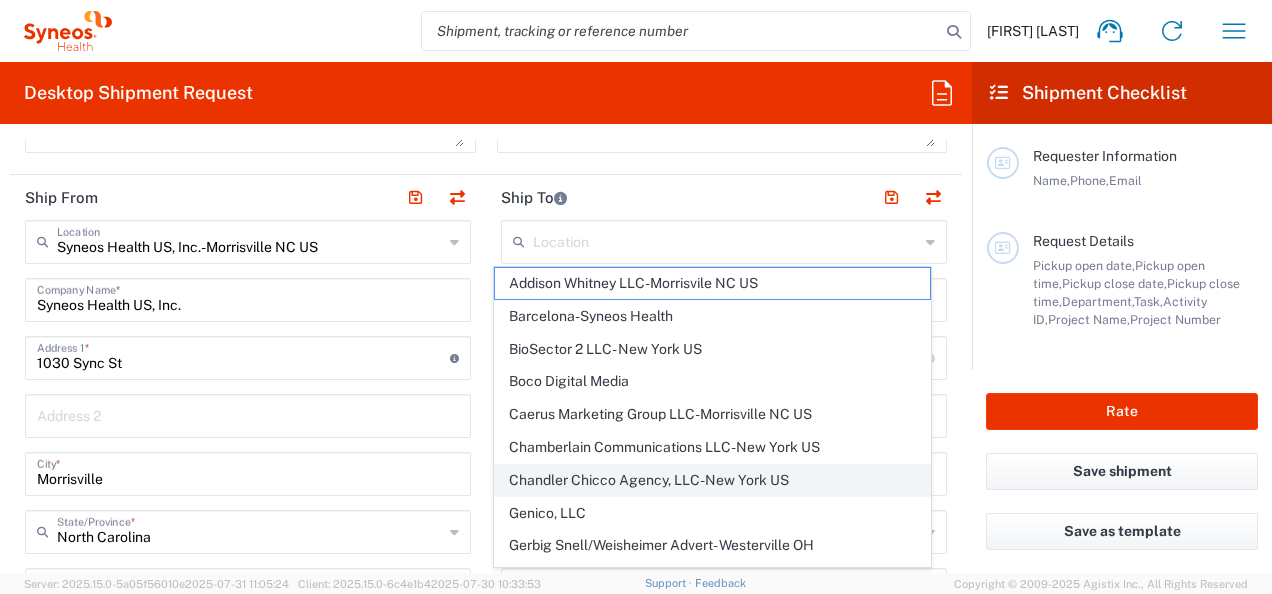click on "Chandler Chicco Agency, LLC-New York US" 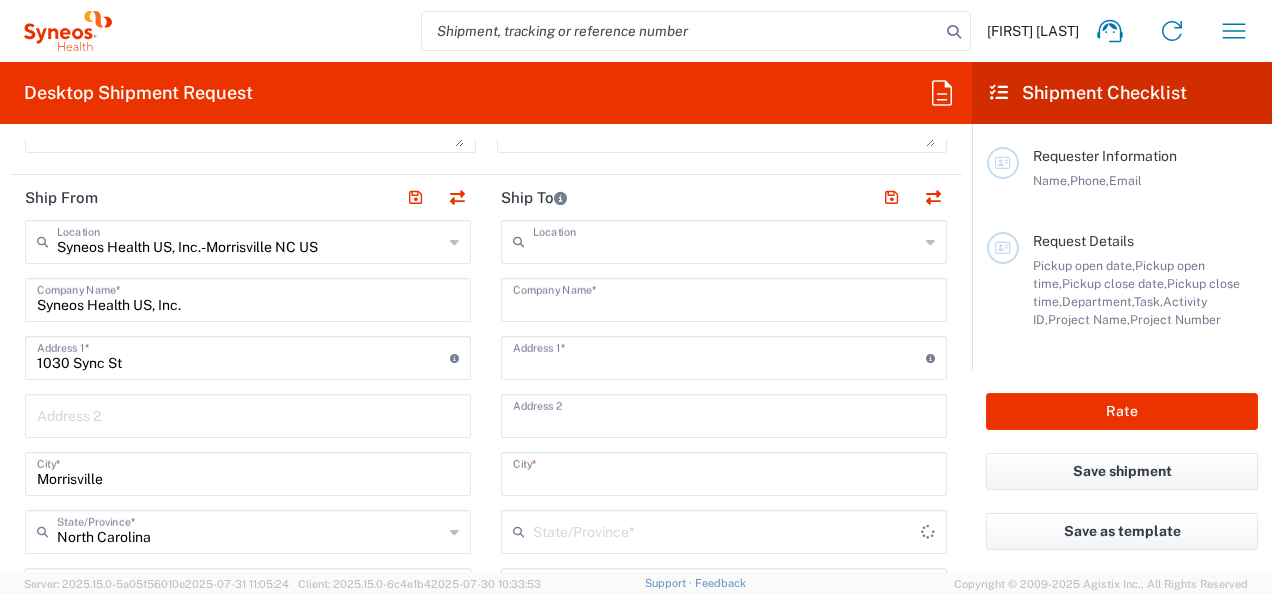 type on "Chandler Chicco Agency, LLC-New York US" 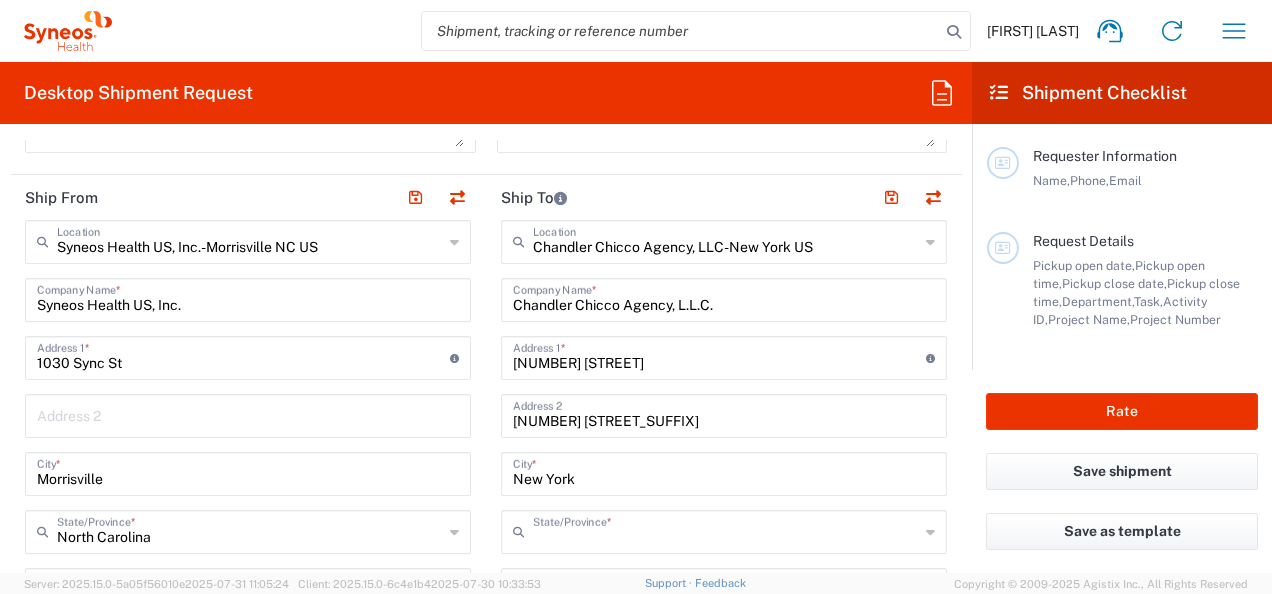 type on "New York" 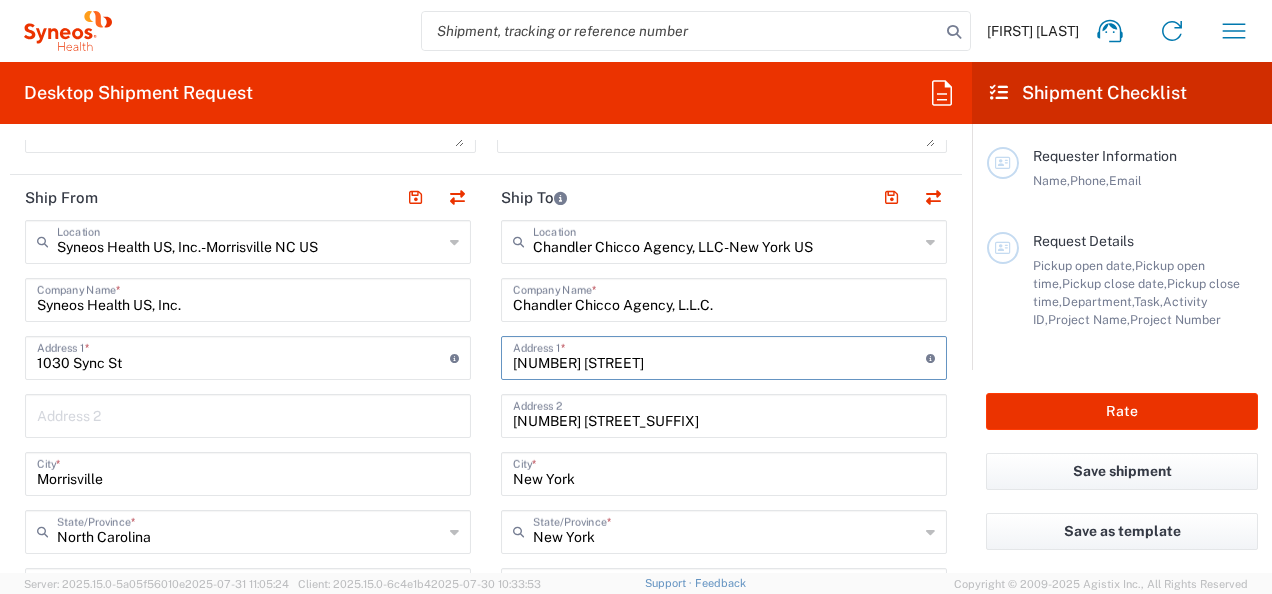 drag, startPoint x: 630, startPoint y: 362, endPoint x: 434, endPoint y: 363, distance: 196.00255 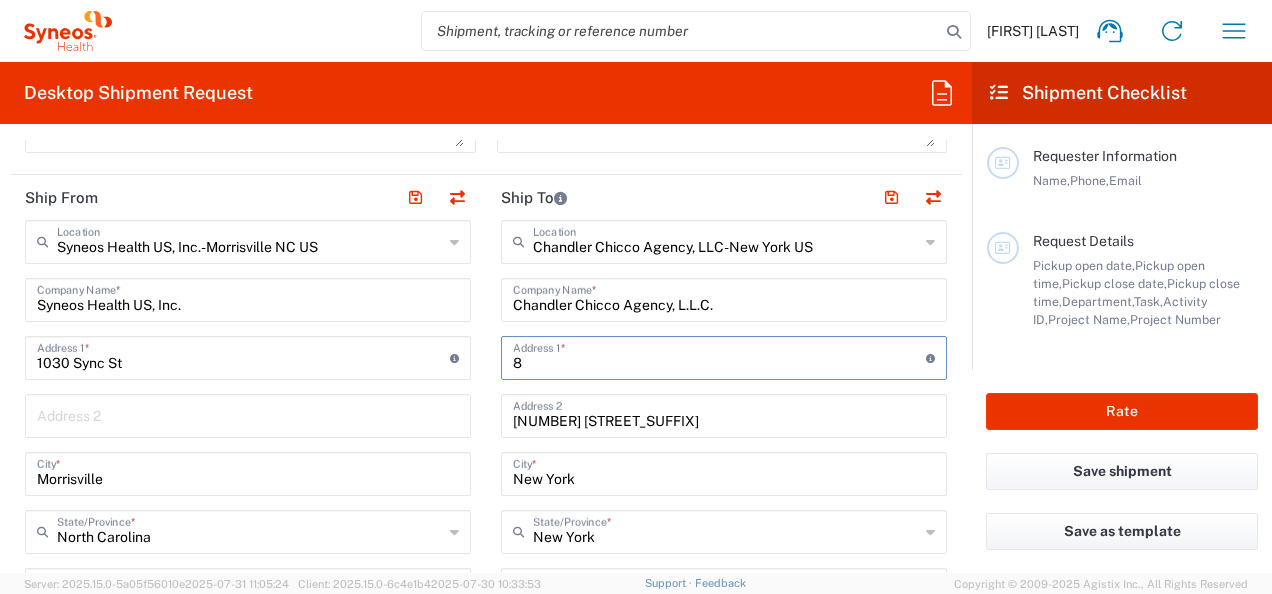 type 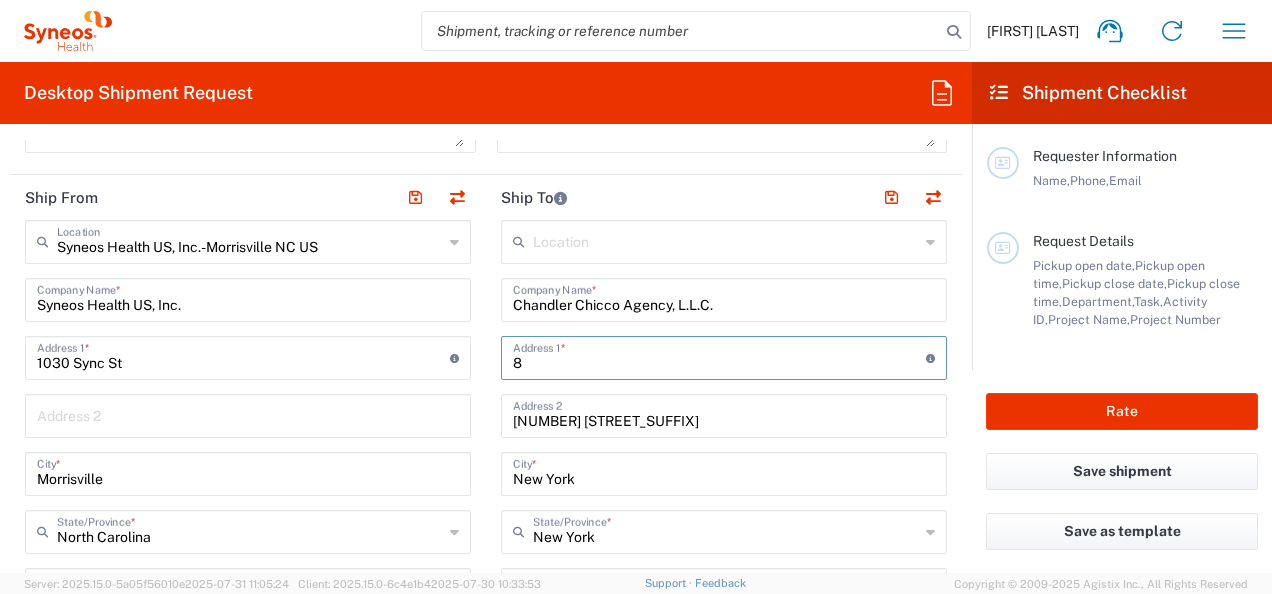 type on "[NUMBER] [STREET]" 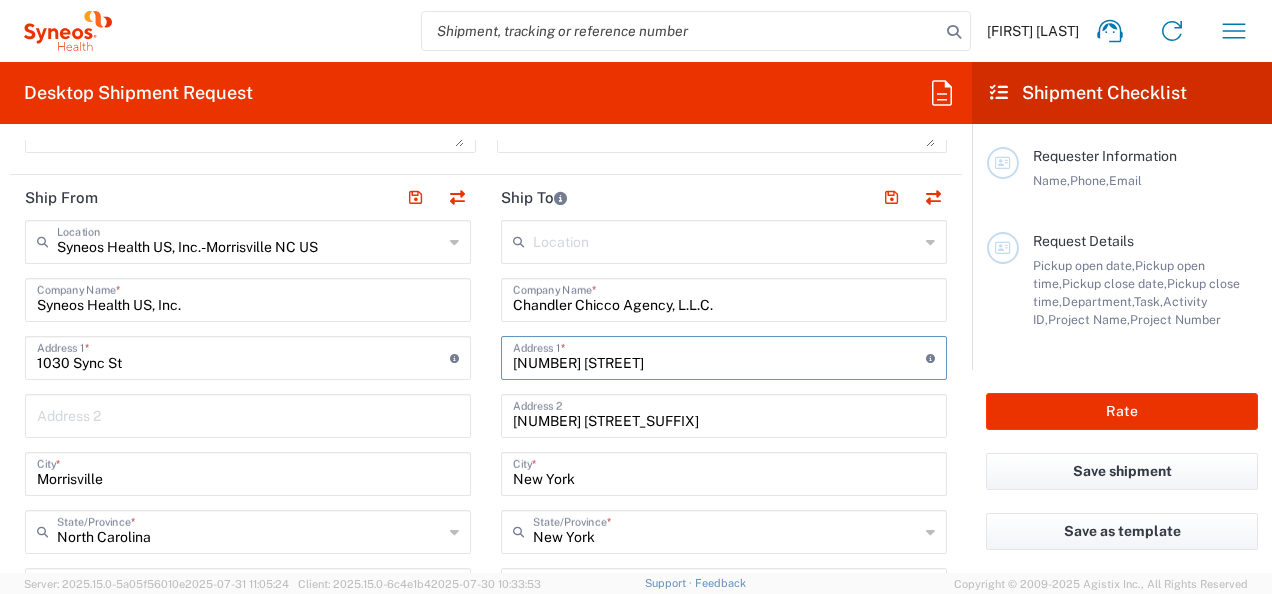 type on "[PHONE]" 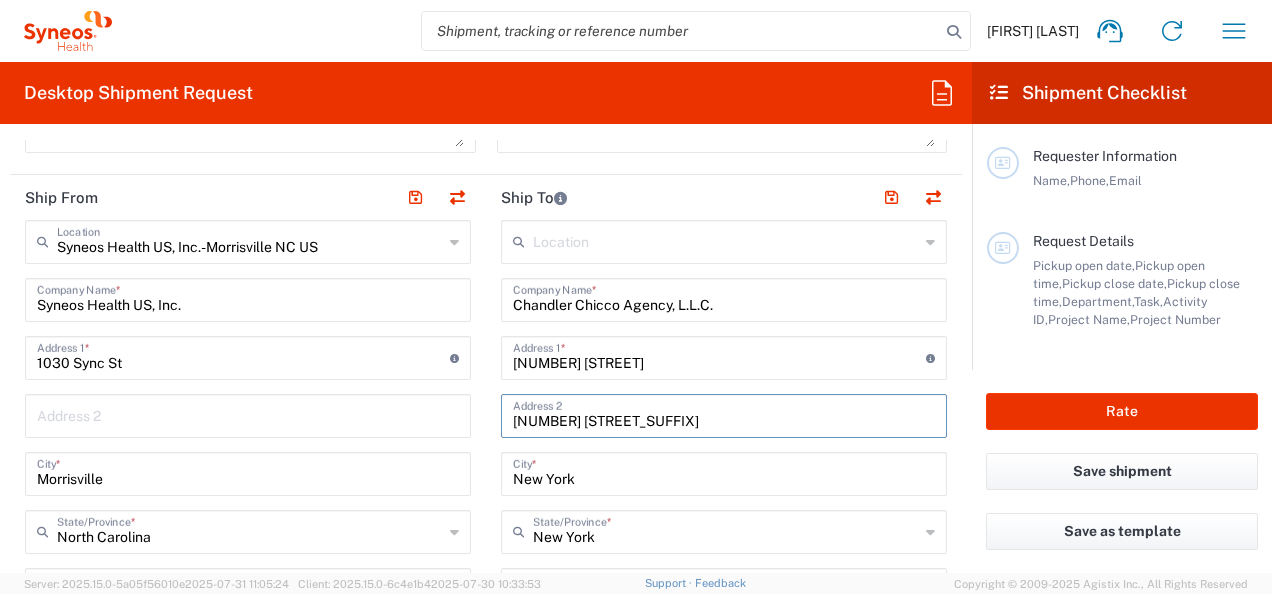 click on "[NUMBER] [STREET_SUFFIX]" at bounding box center [724, 414] 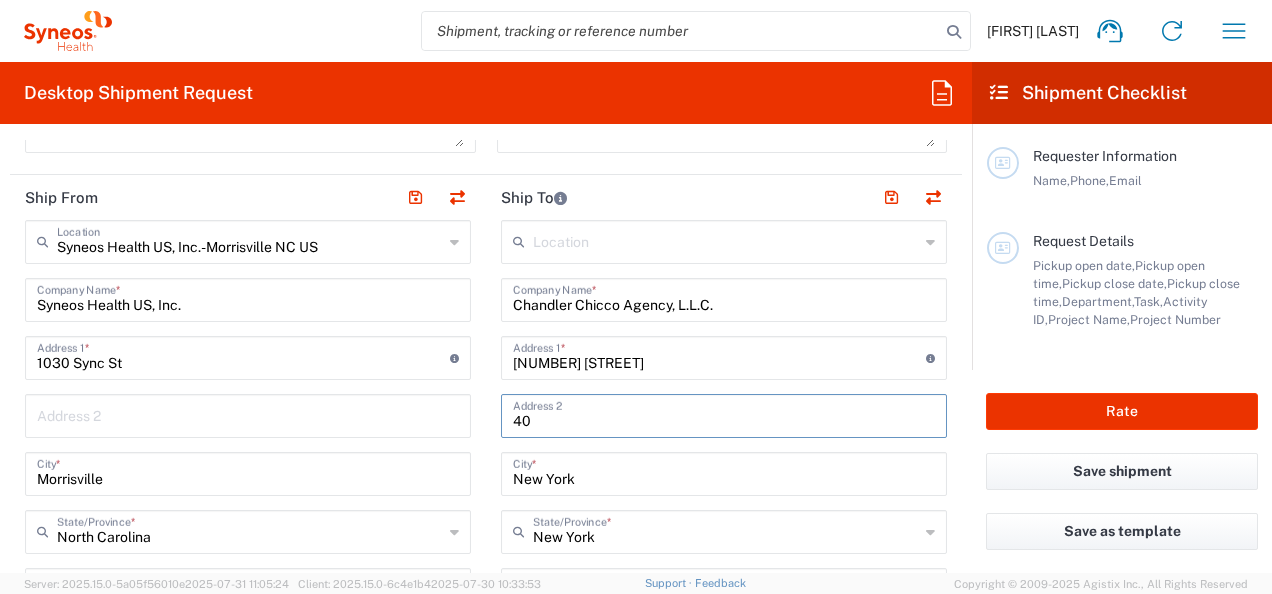 type on "4" 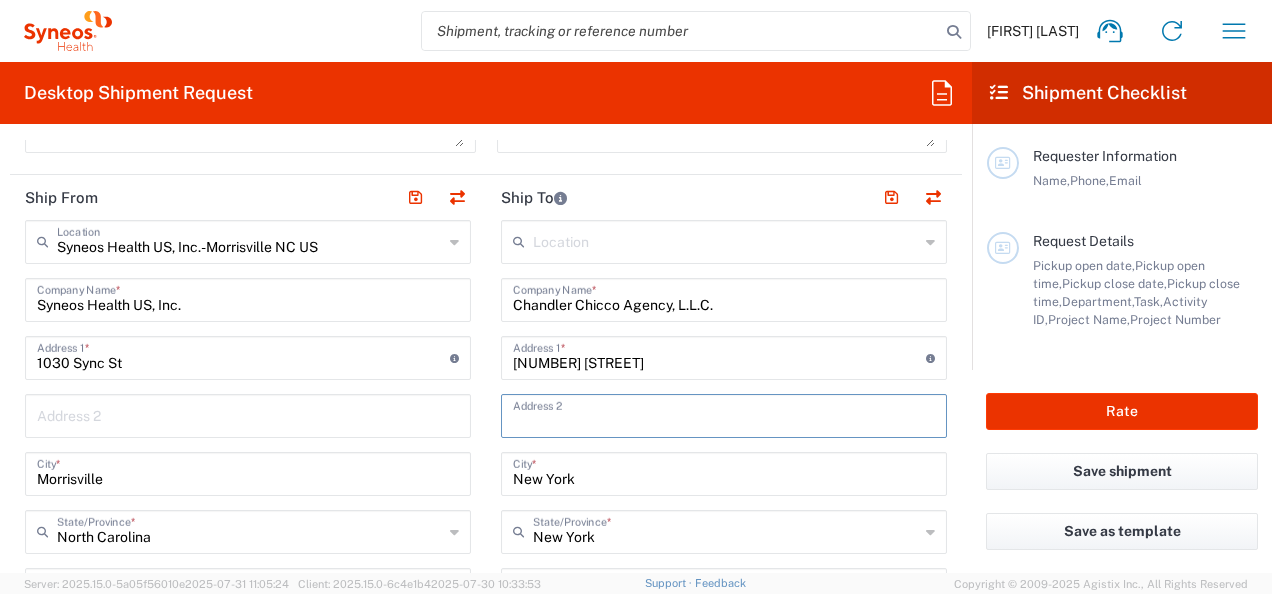 click at bounding box center [724, 414] 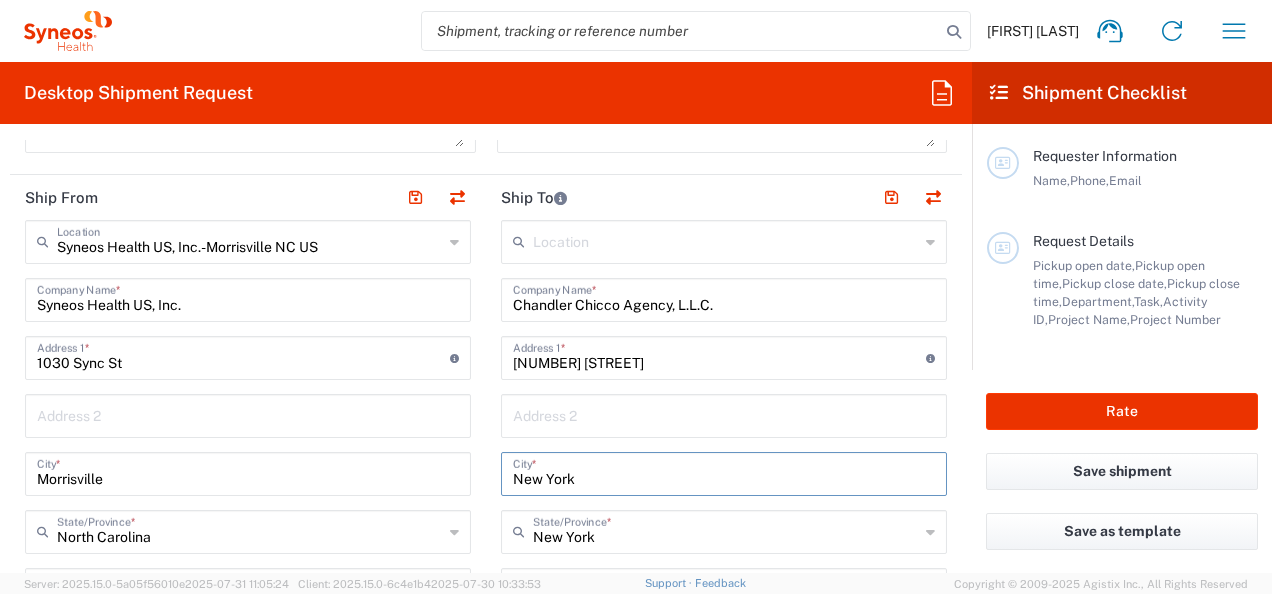 click on "New York" at bounding box center (724, 472) 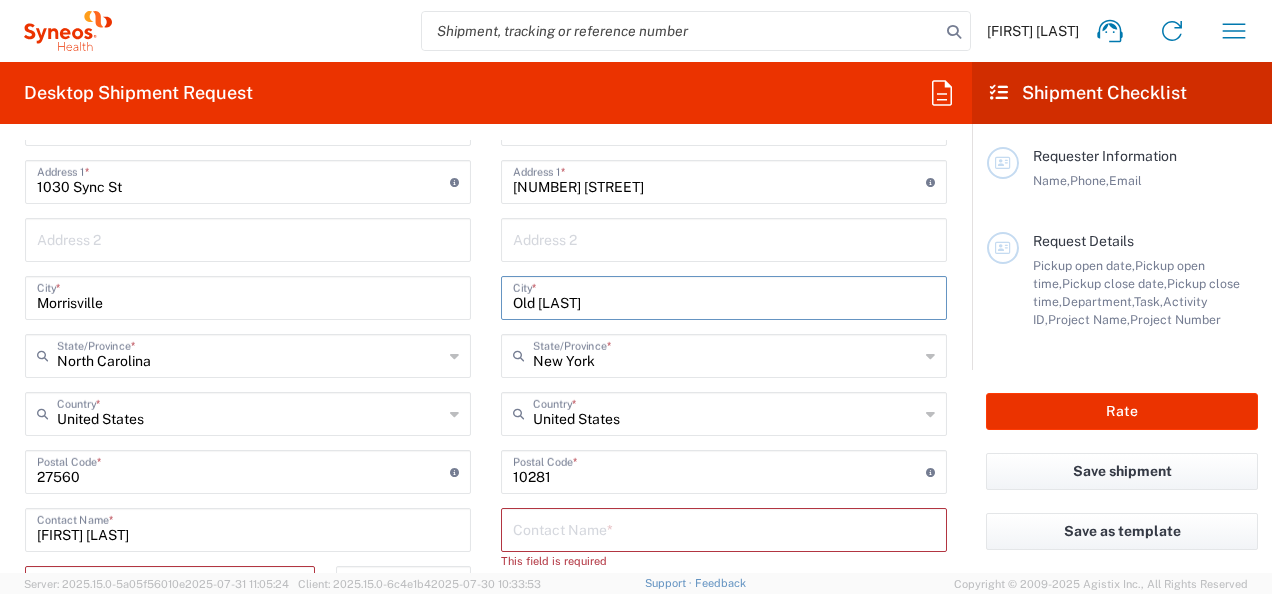 scroll, scrollTop: 932, scrollLeft: 0, axis: vertical 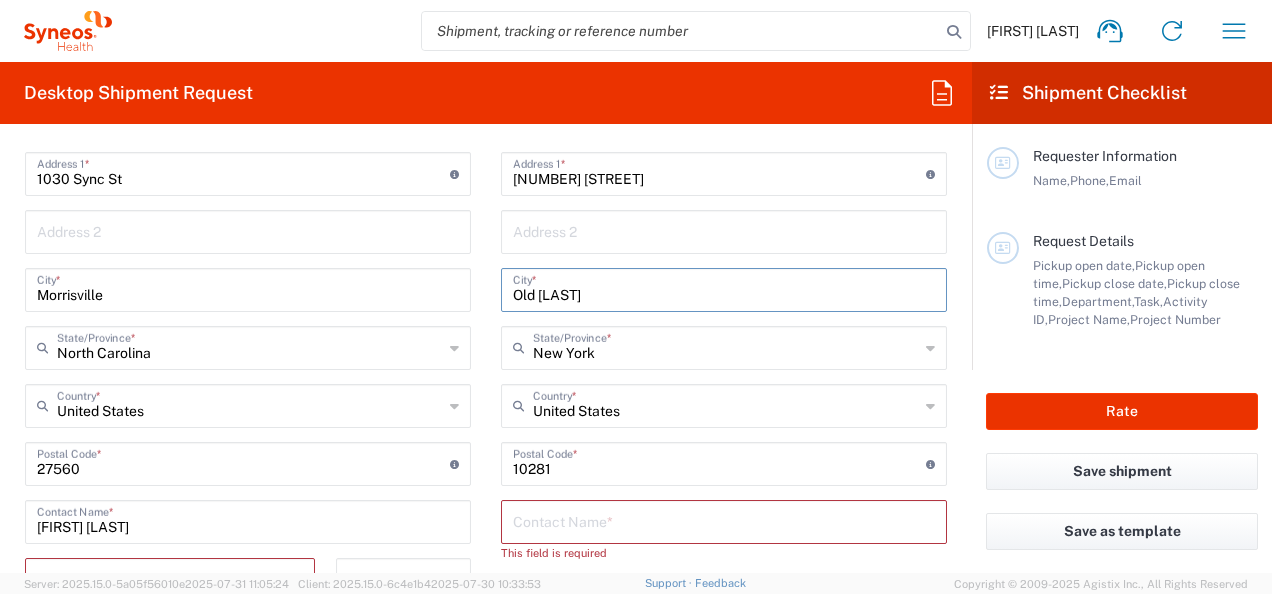 type on "Old [LAST]" 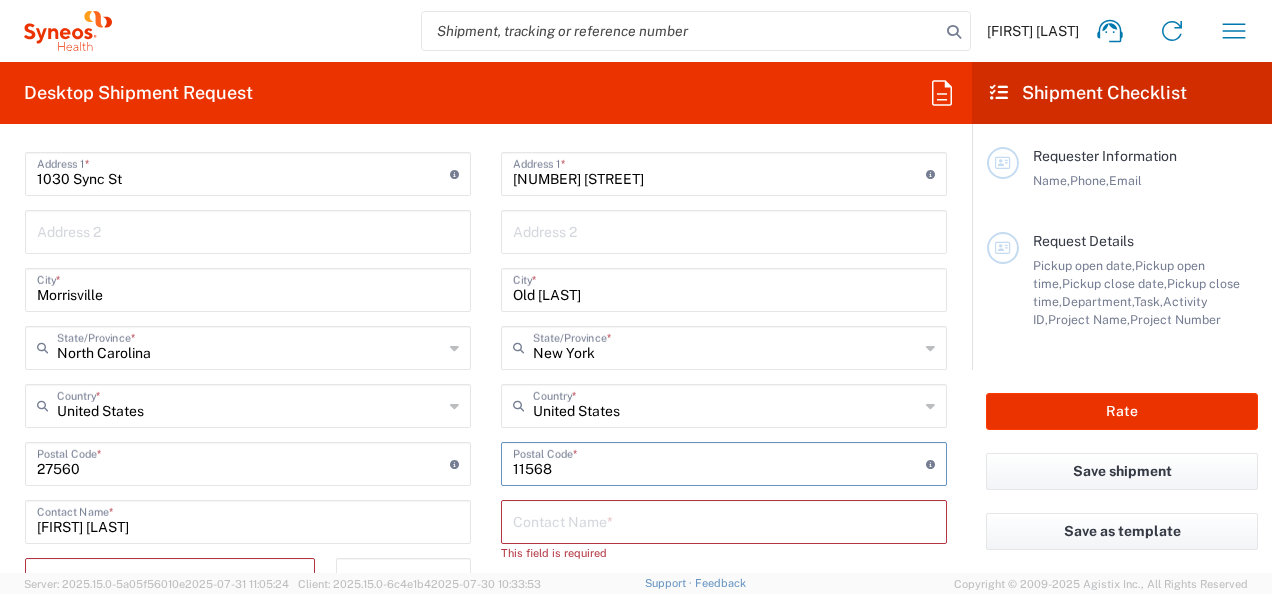 type on "11568" 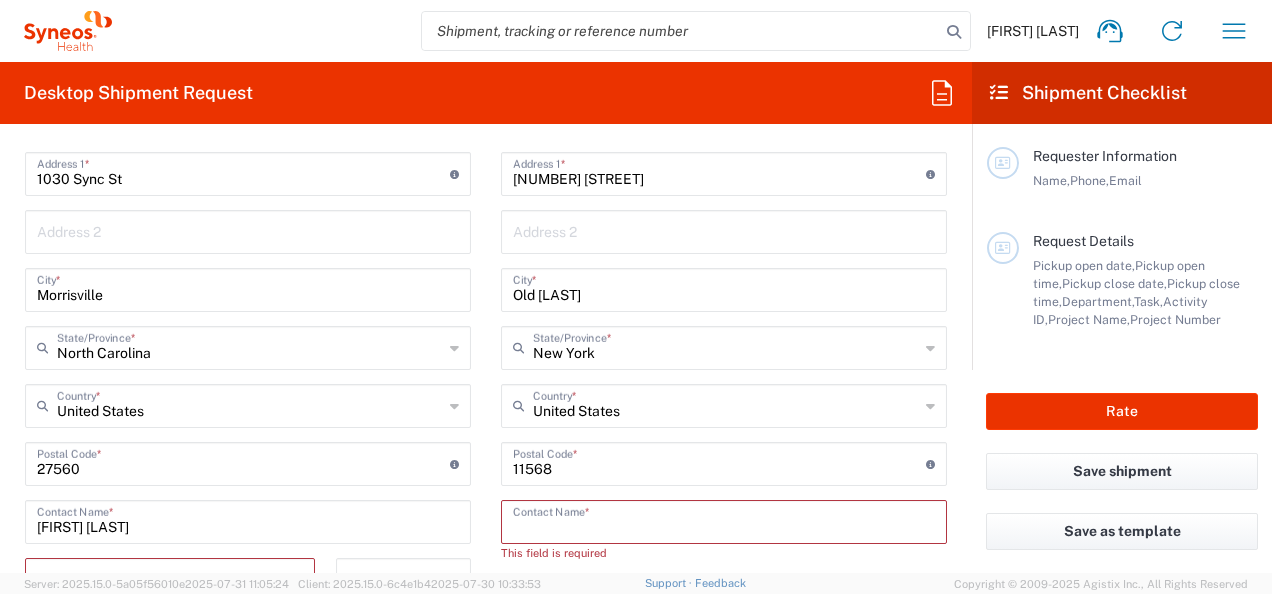 click at bounding box center [724, 520] 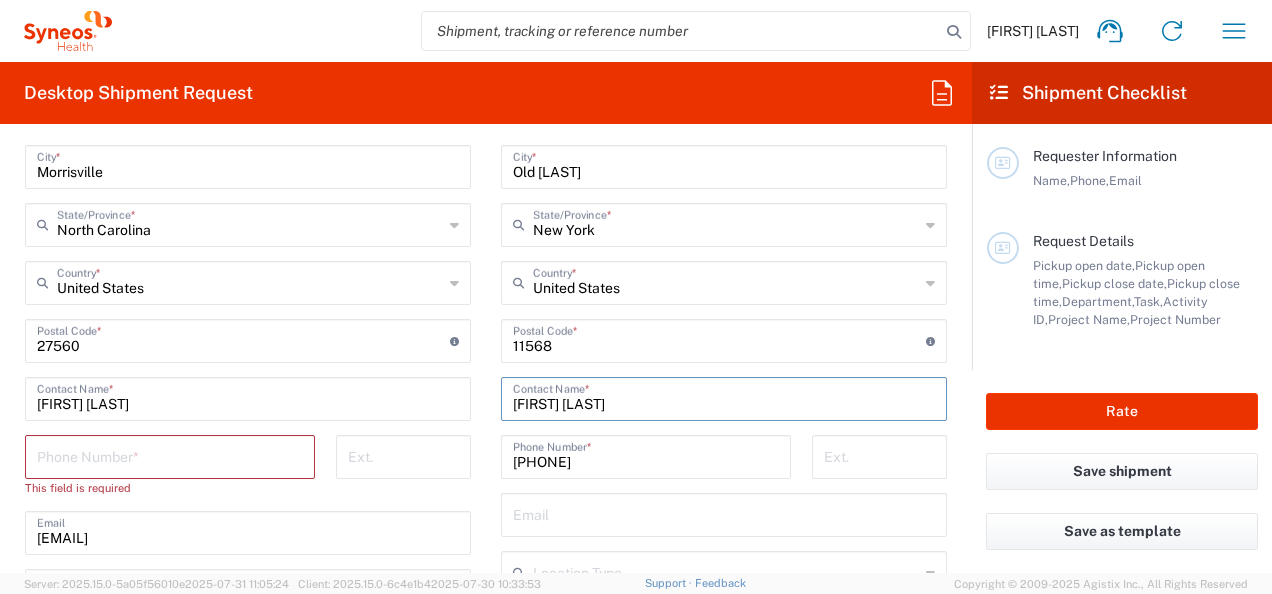 scroll, scrollTop: 1082, scrollLeft: 0, axis: vertical 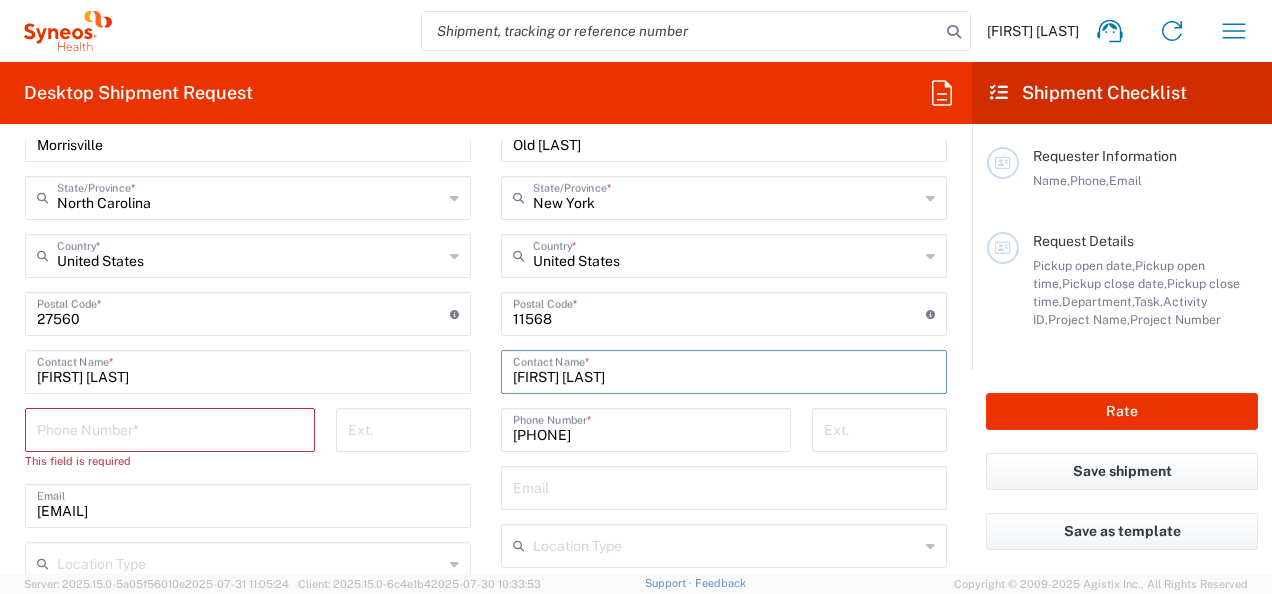 type on "[FIRST] [LAST]" 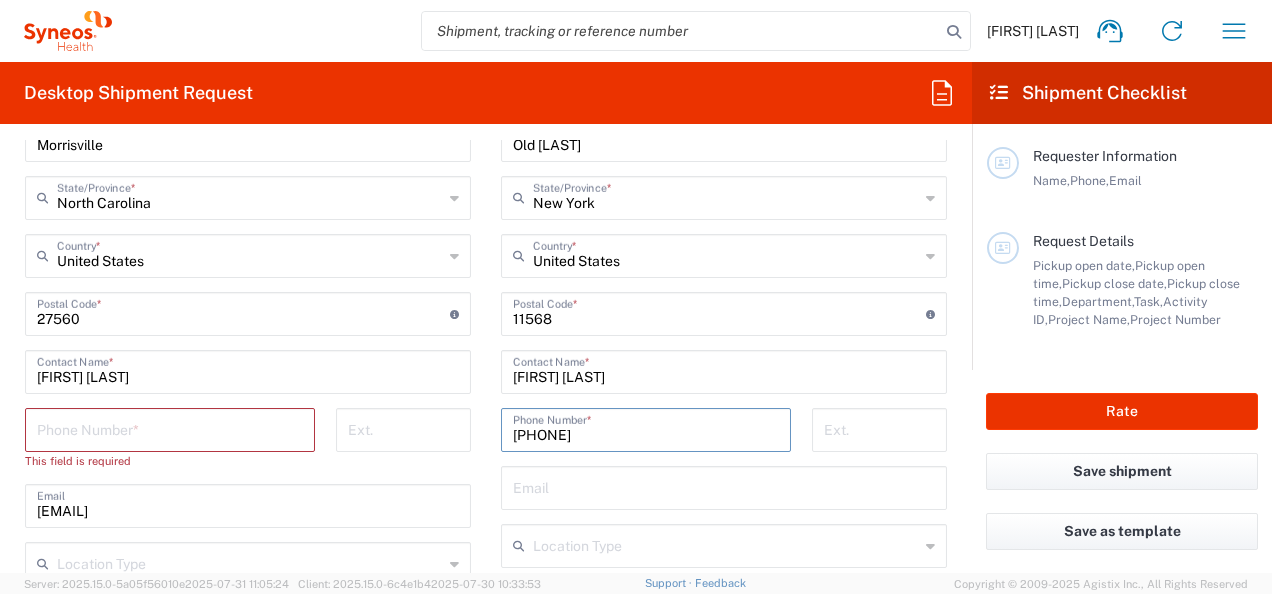 drag, startPoint x: 658, startPoint y: 435, endPoint x: 466, endPoint y: 434, distance: 192.00261 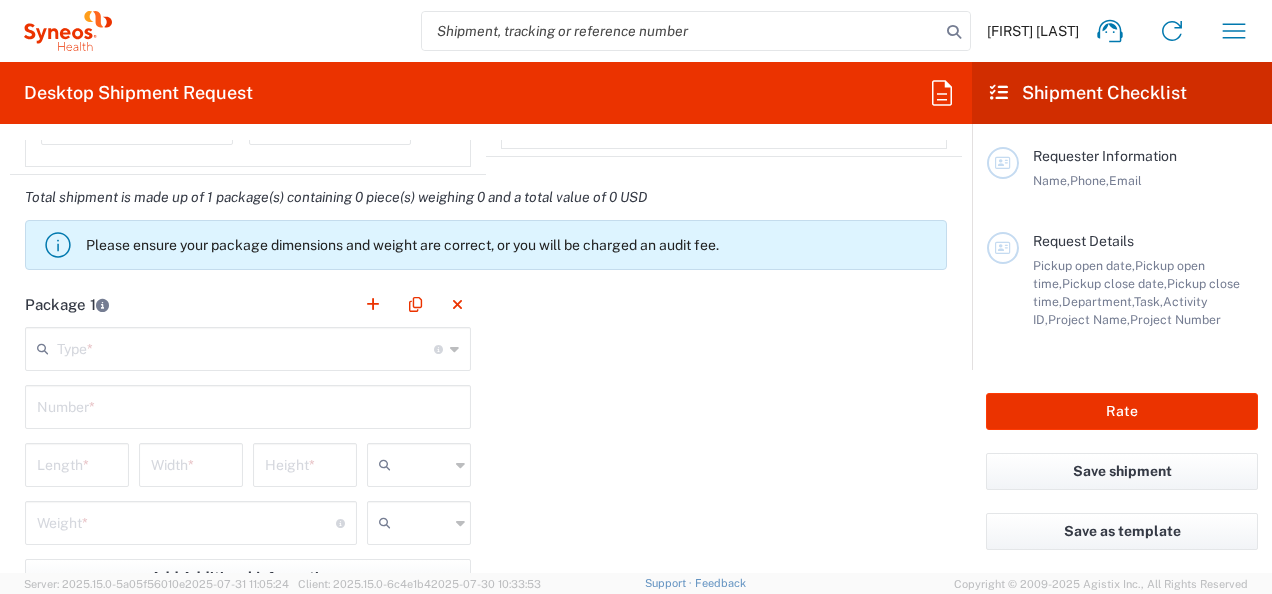 scroll, scrollTop: 1734, scrollLeft: 0, axis: vertical 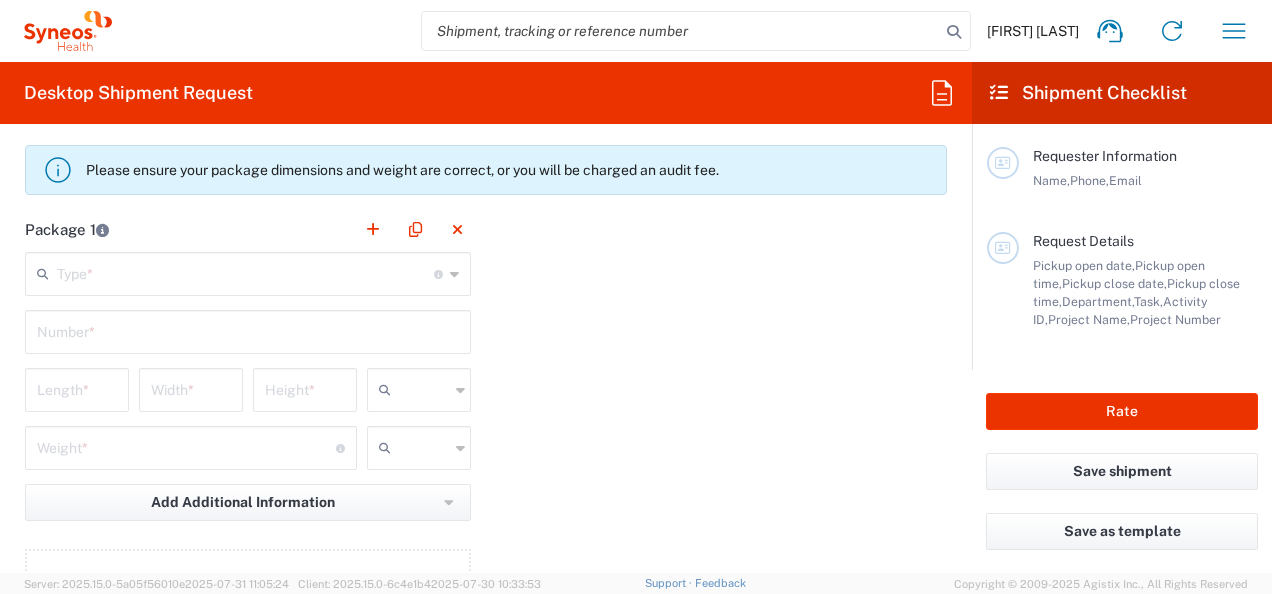 type on "[PHONE]" 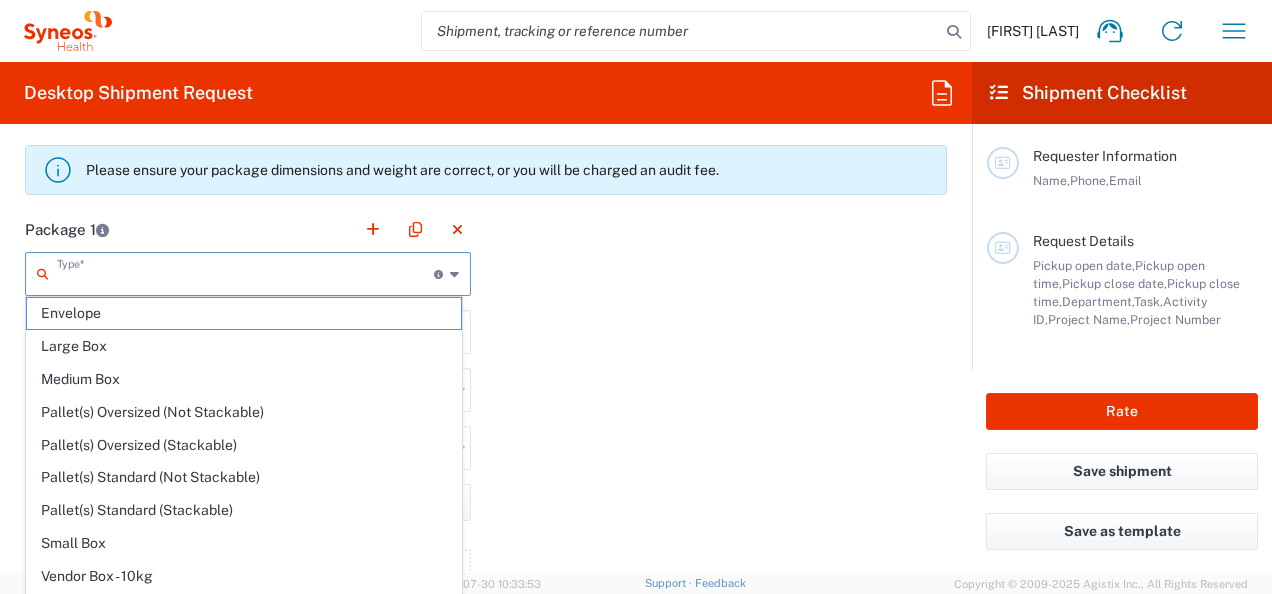 click at bounding box center [245, 272] 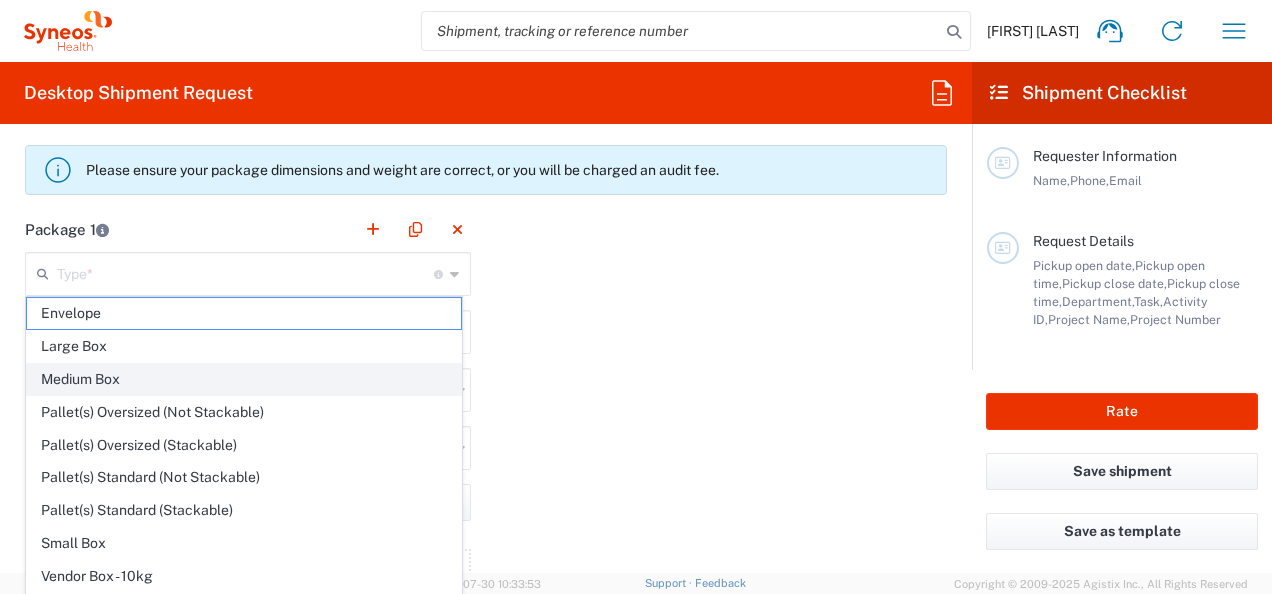 click on "Medium Box" 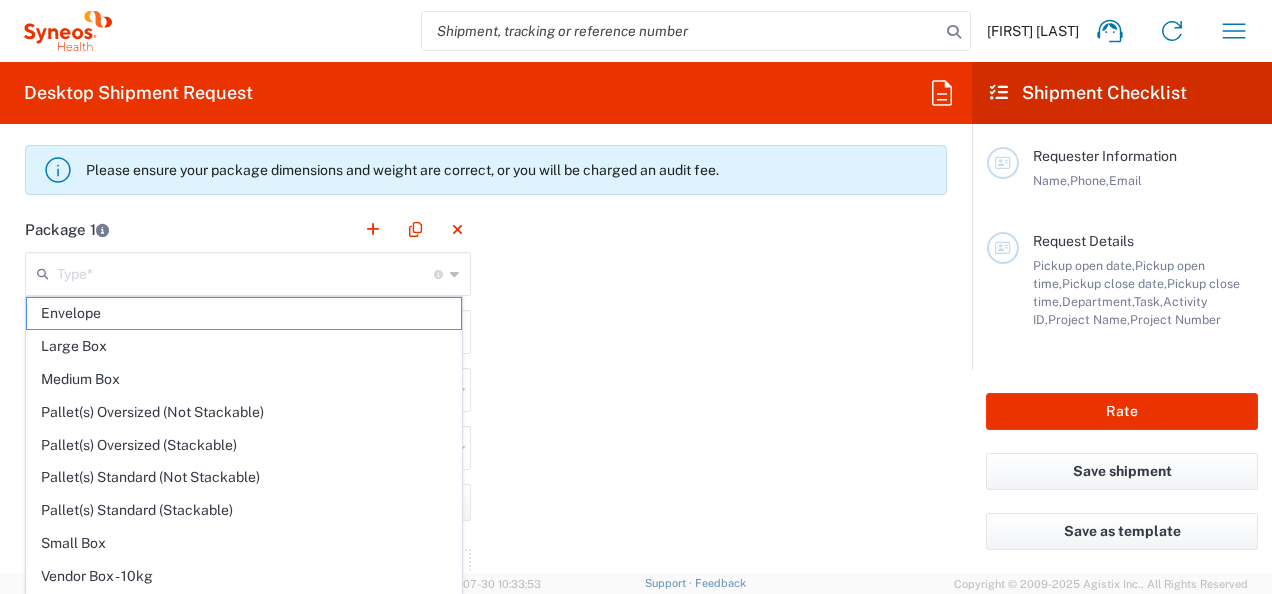 type on "Medium Box" 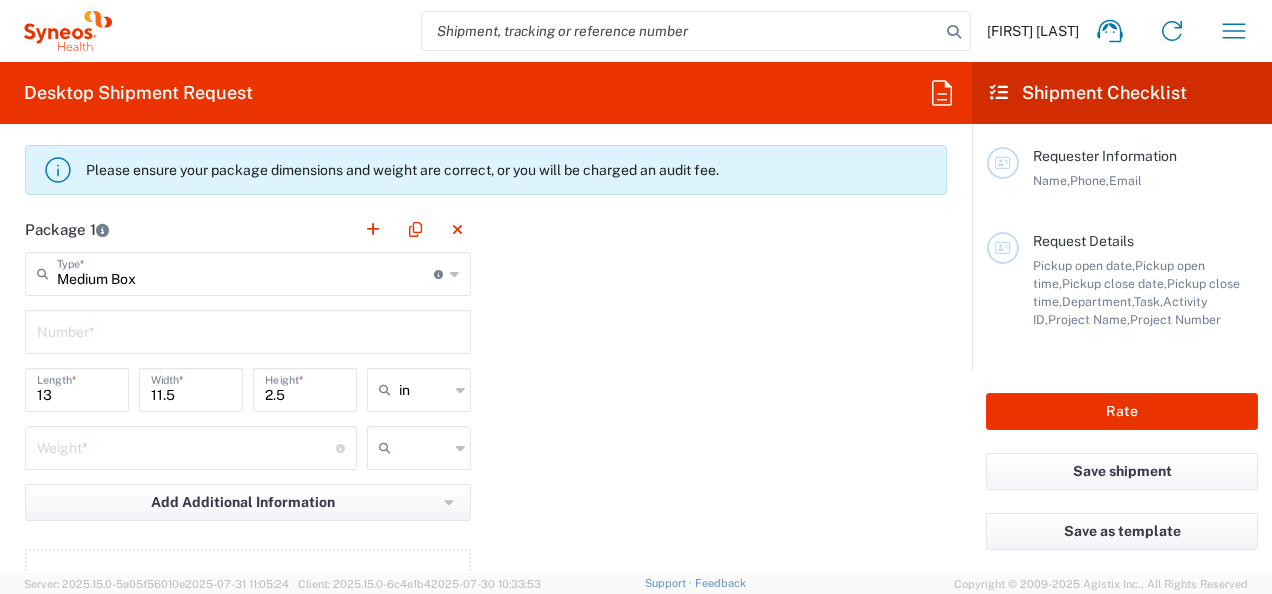 click at bounding box center [248, 330] 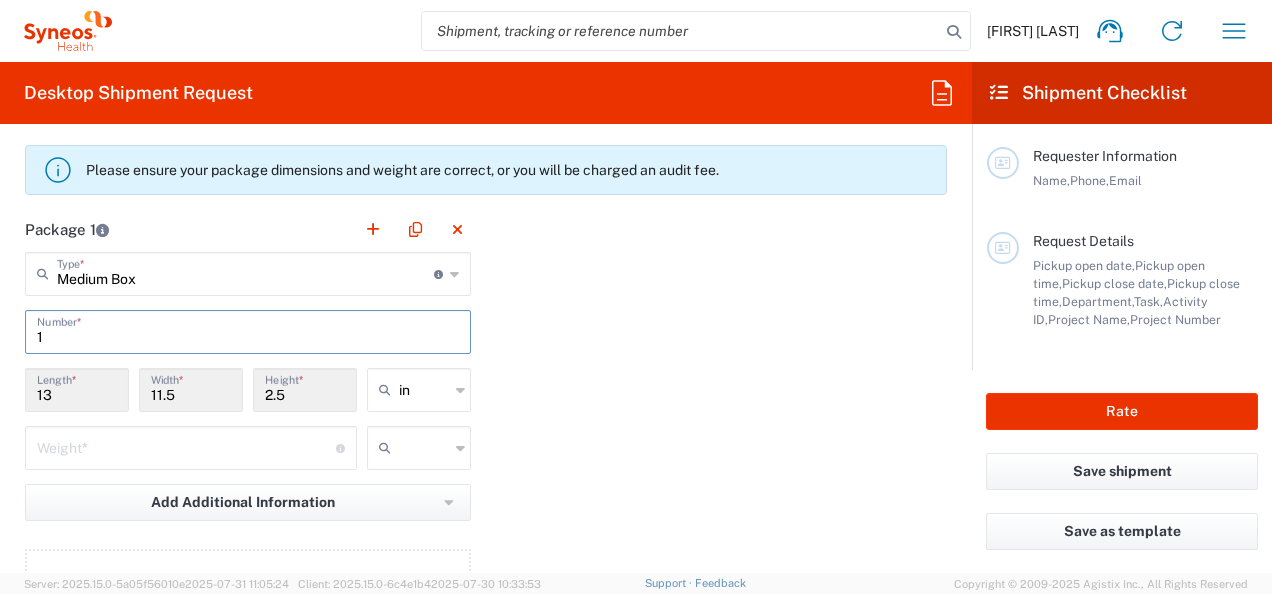 type on "1" 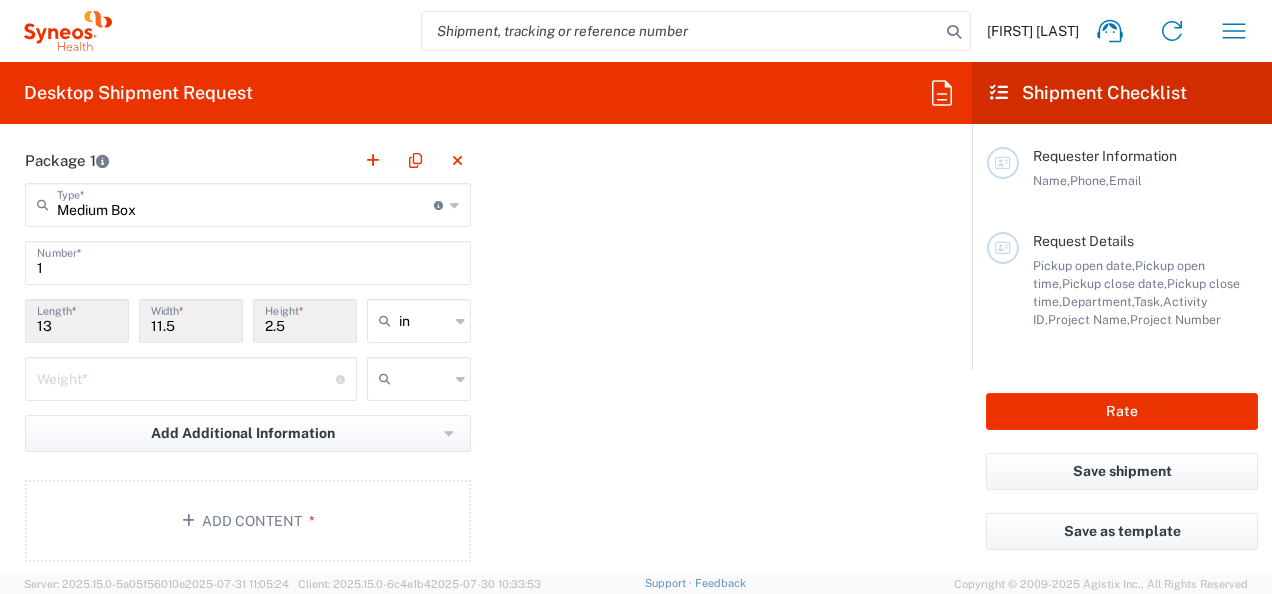 scroll, scrollTop: 1804, scrollLeft: 0, axis: vertical 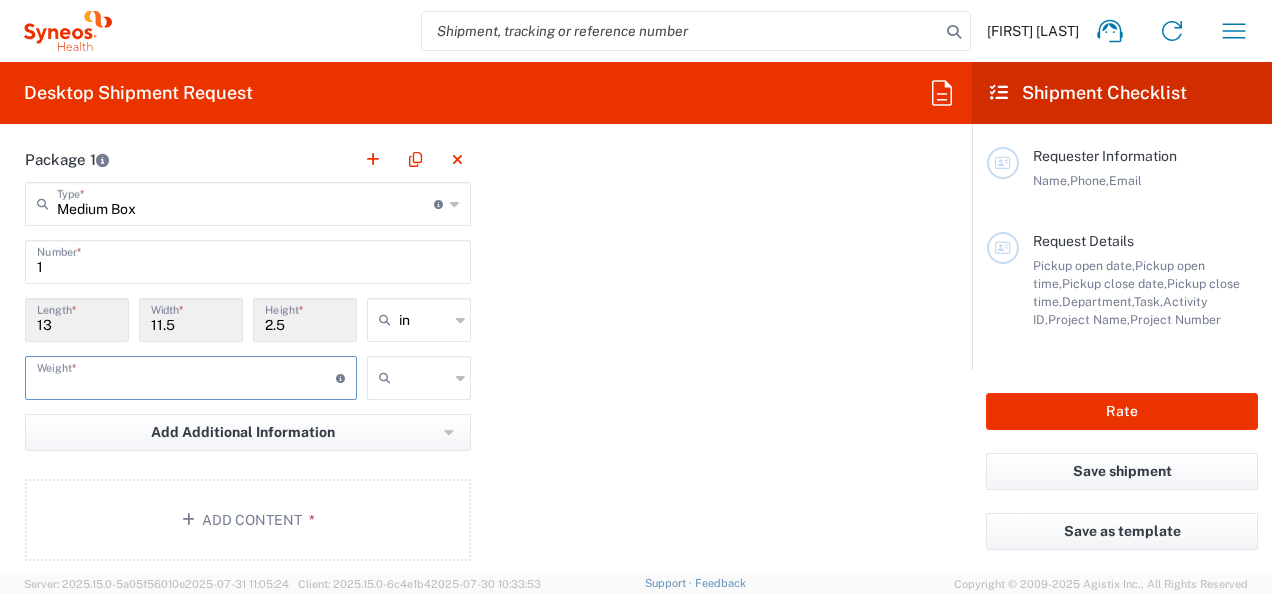 click at bounding box center (186, 376) 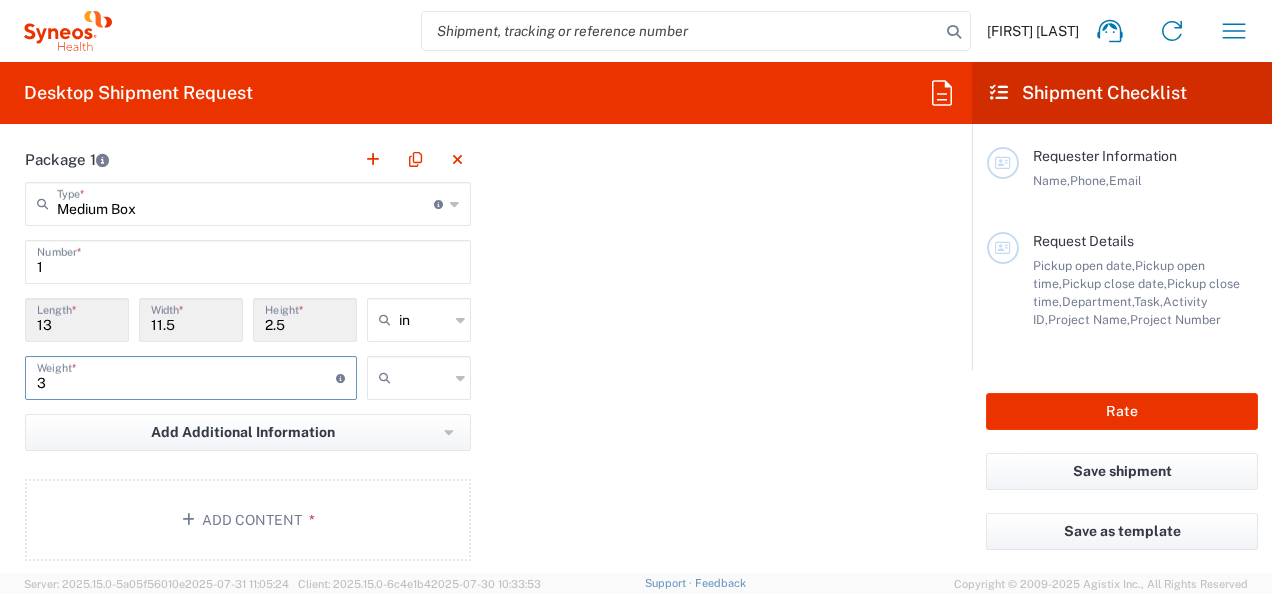 type on "3" 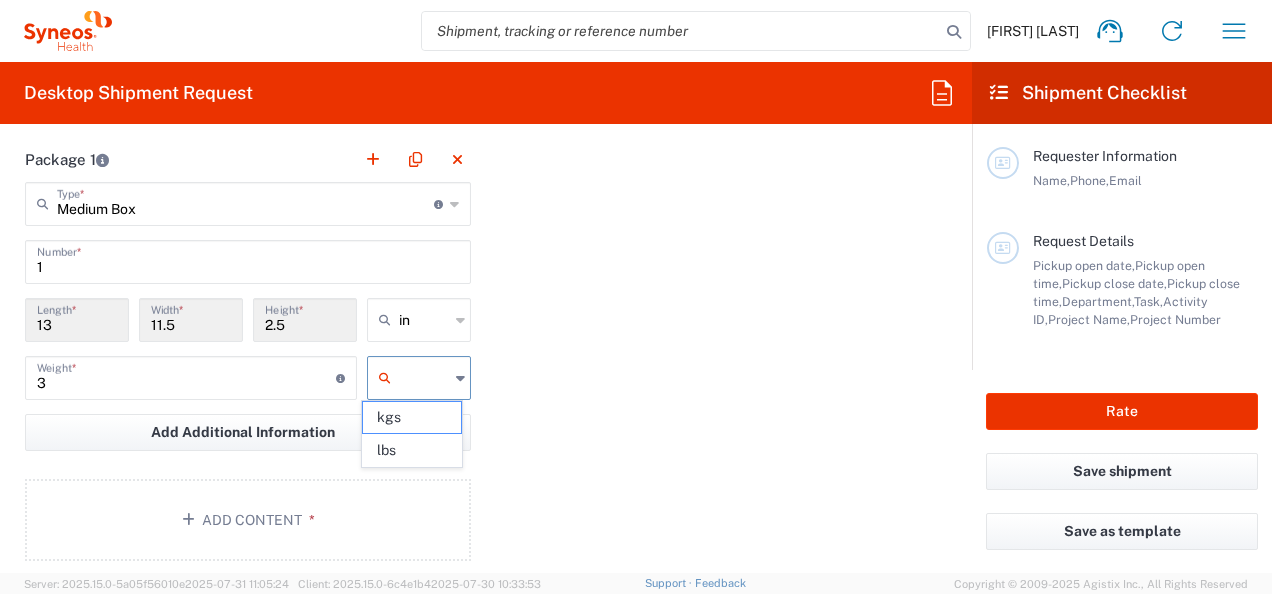 click on "lbs" 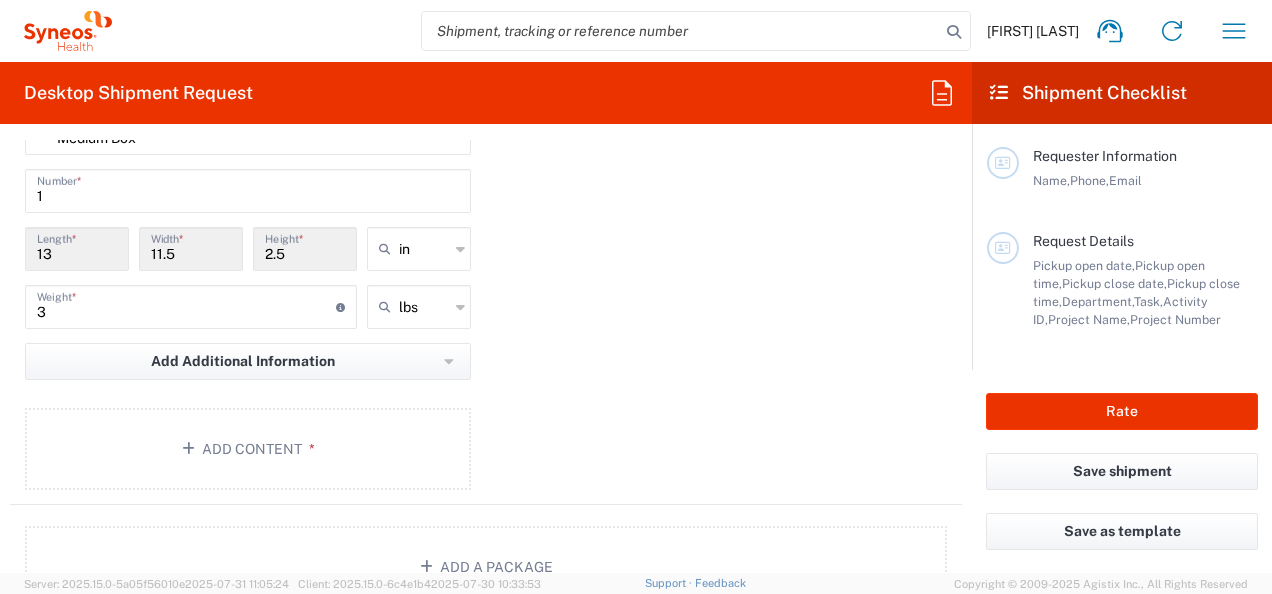 scroll, scrollTop: 1863, scrollLeft: 0, axis: vertical 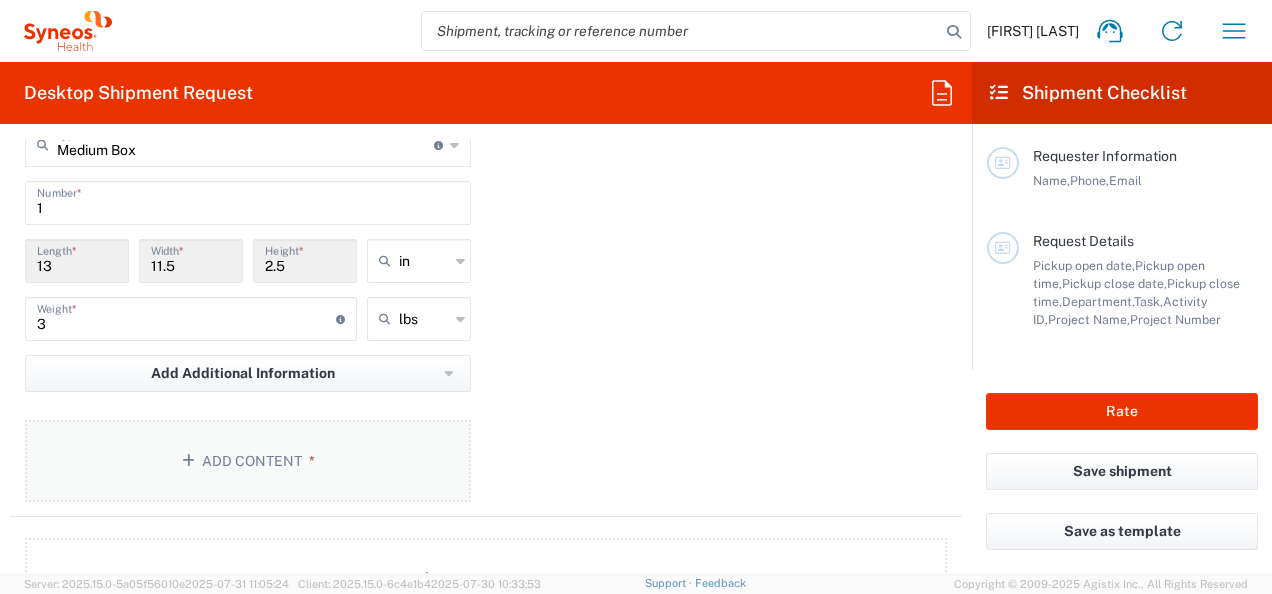 click on "Add Content *" 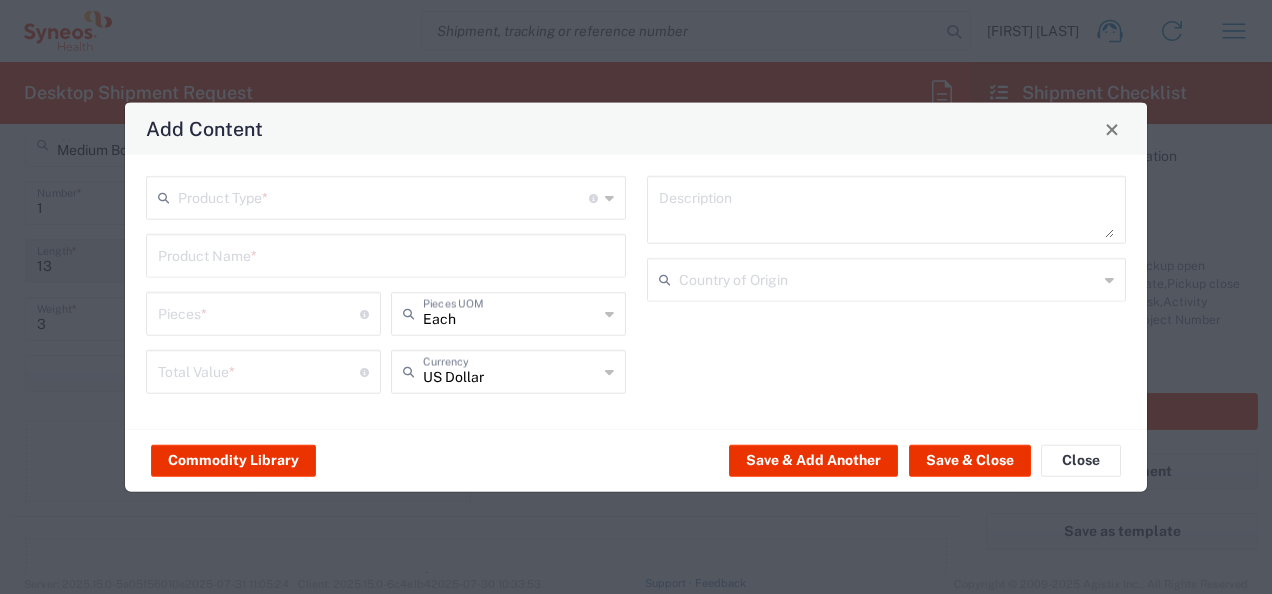 click at bounding box center (383, 196) 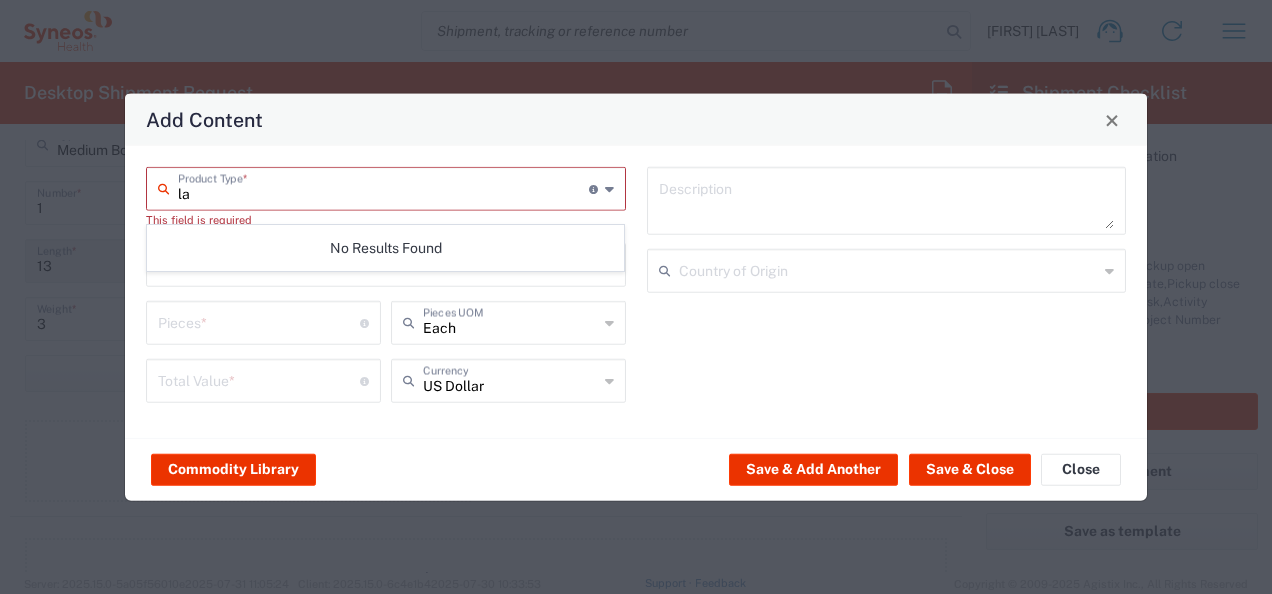 type on "l" 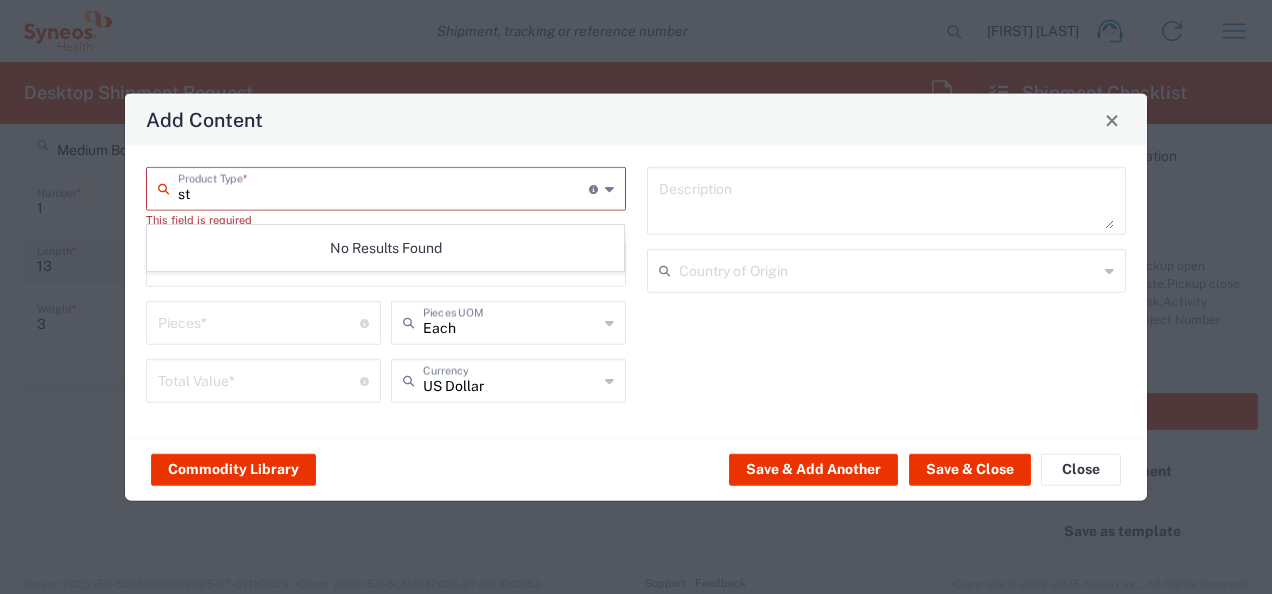 type on "s" 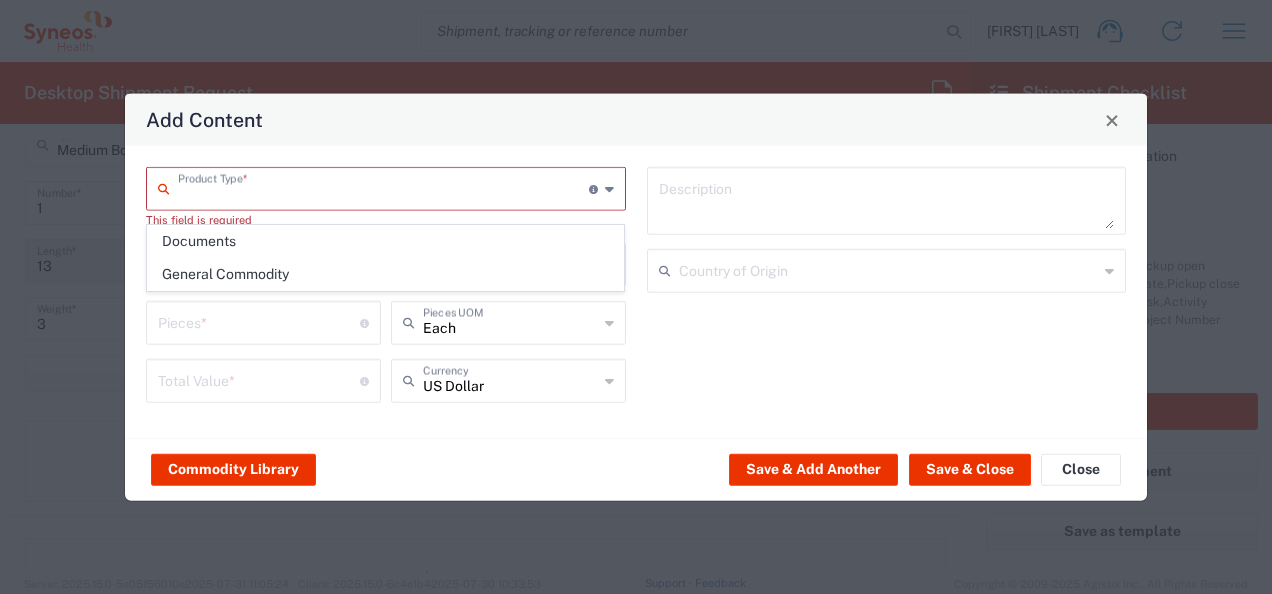 type on "s" 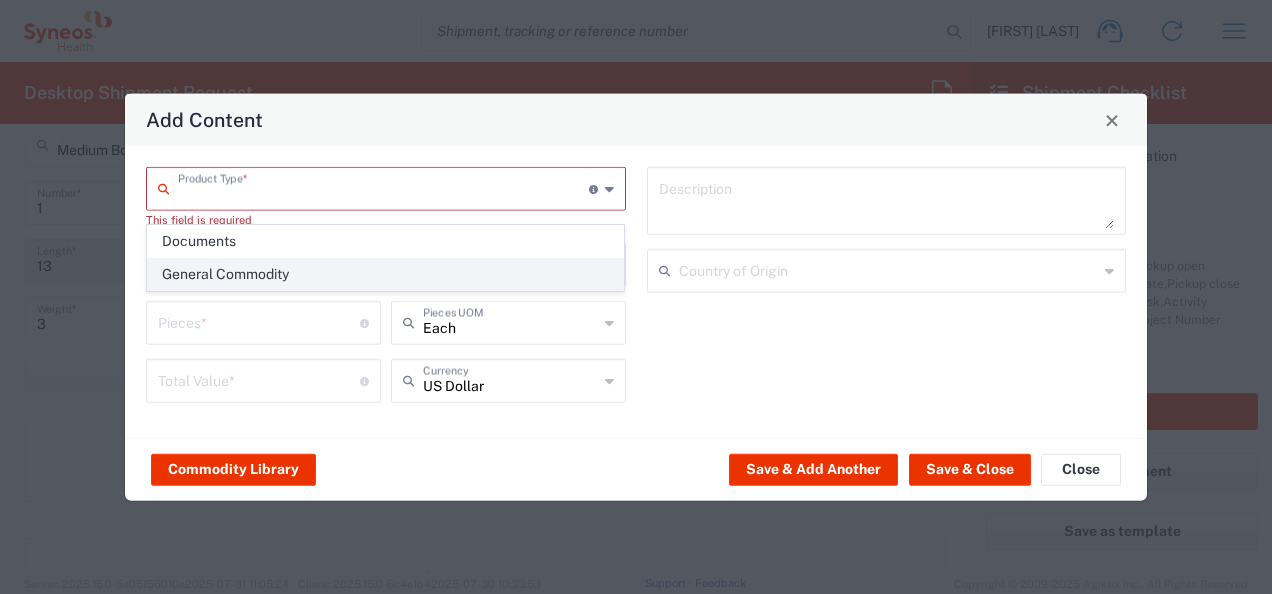 click on "General Commodity" 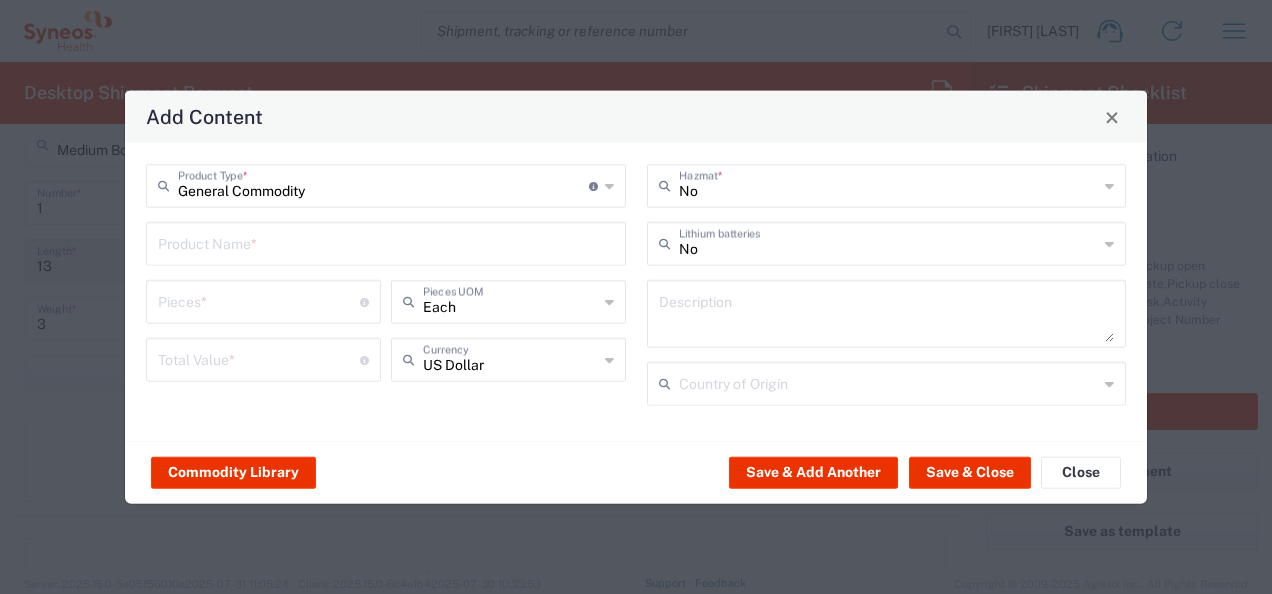 click at bounding box center (386, 242) 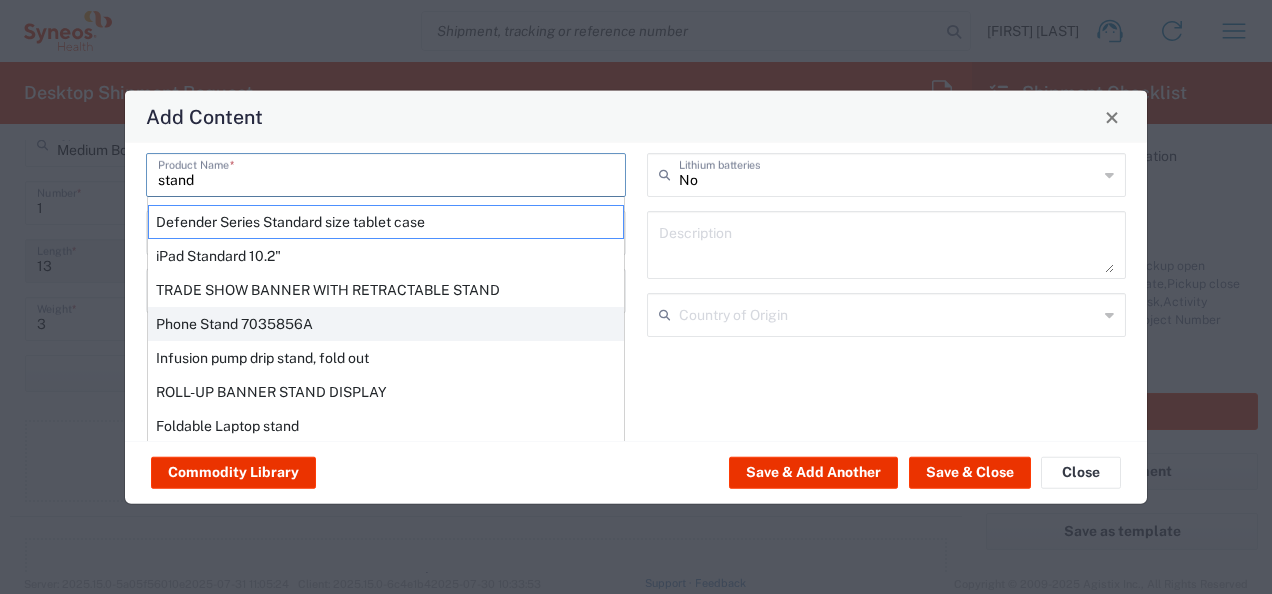 scroll, scrollTop: 75, scrollLeft: 0, axis: vertical 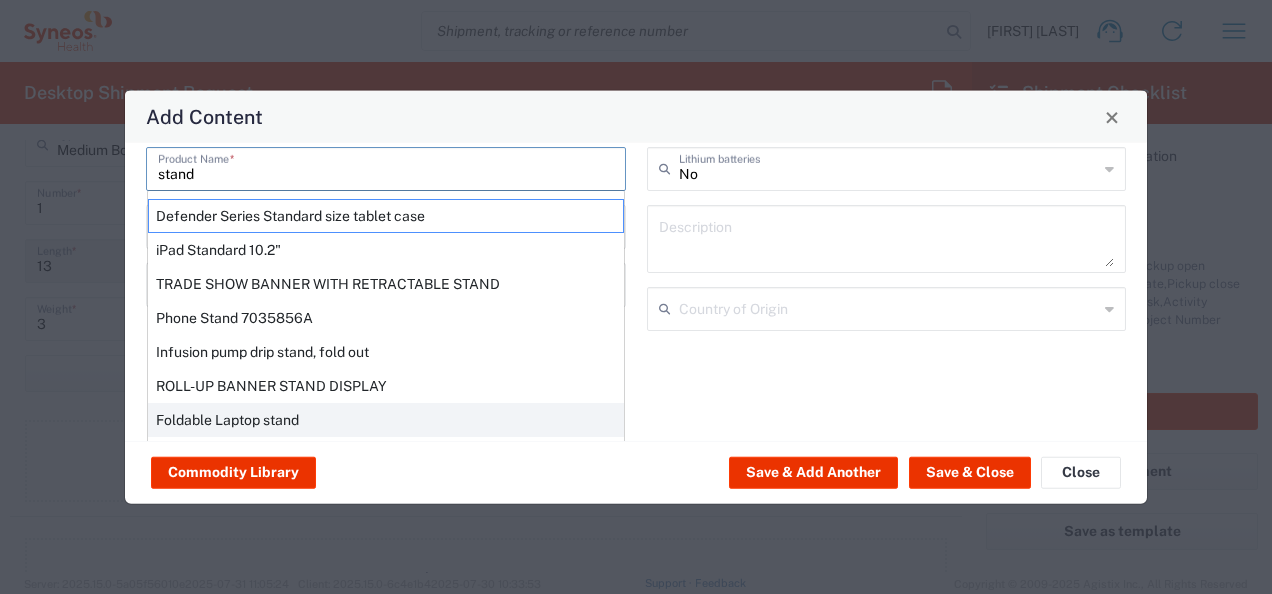 click on "Foldable Laptop stand" at bounding box center (386, 420) 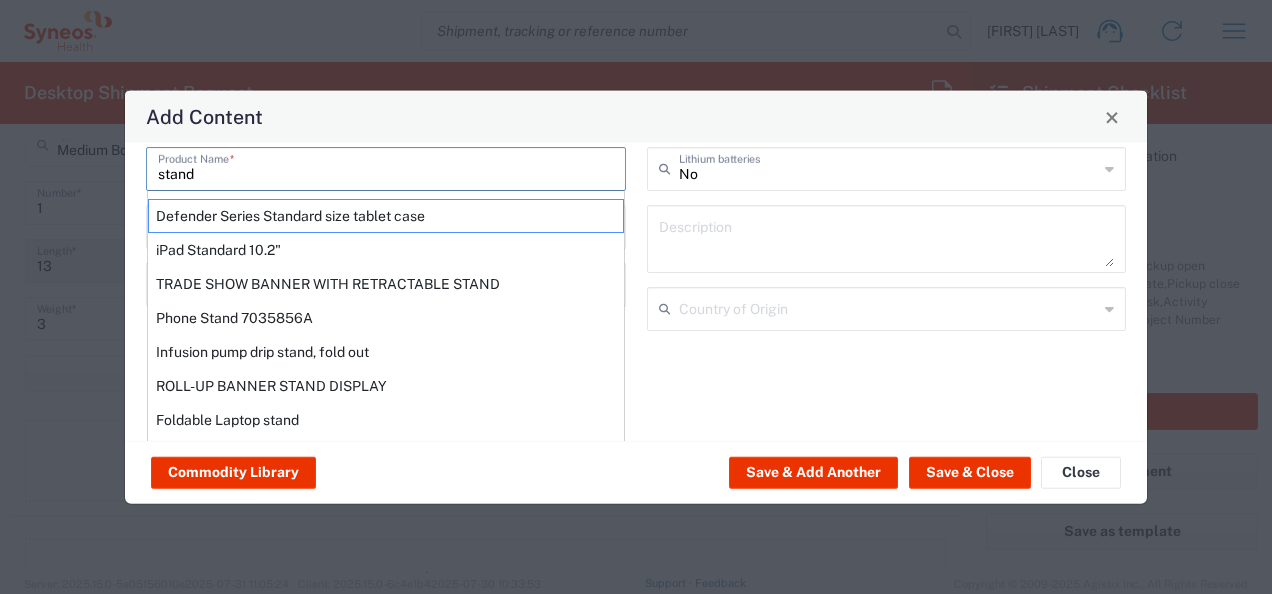 type on "Foldable Laptop stand" 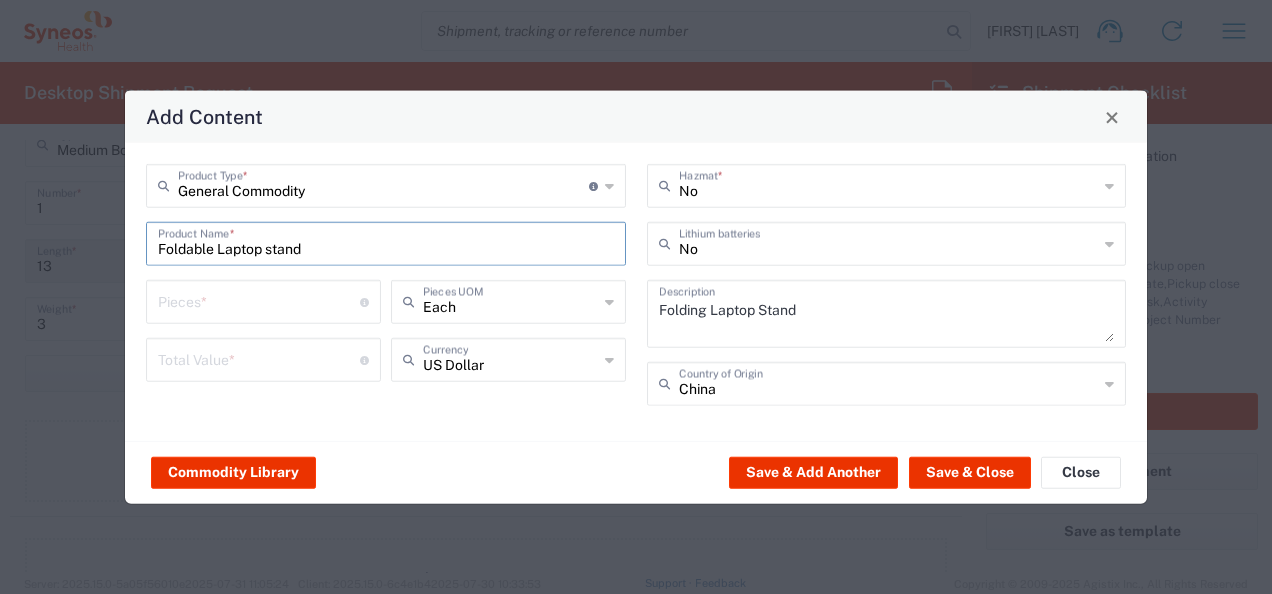 scroll, scrollTop: 0, scrollLeft: 0, axis: both 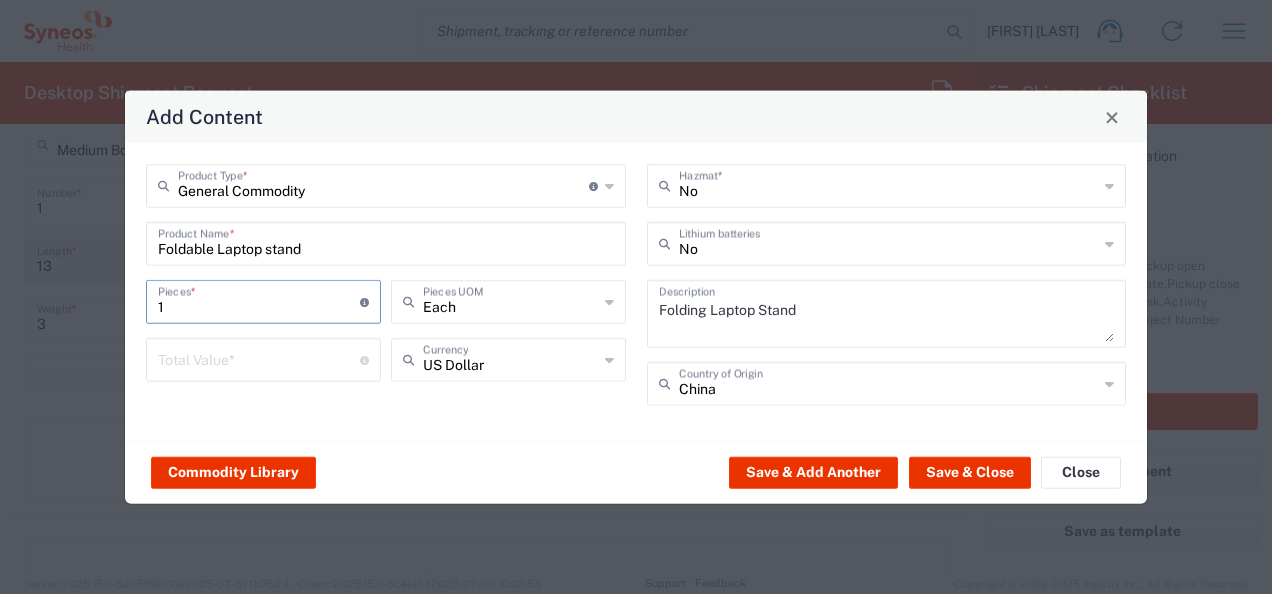 type on "1" 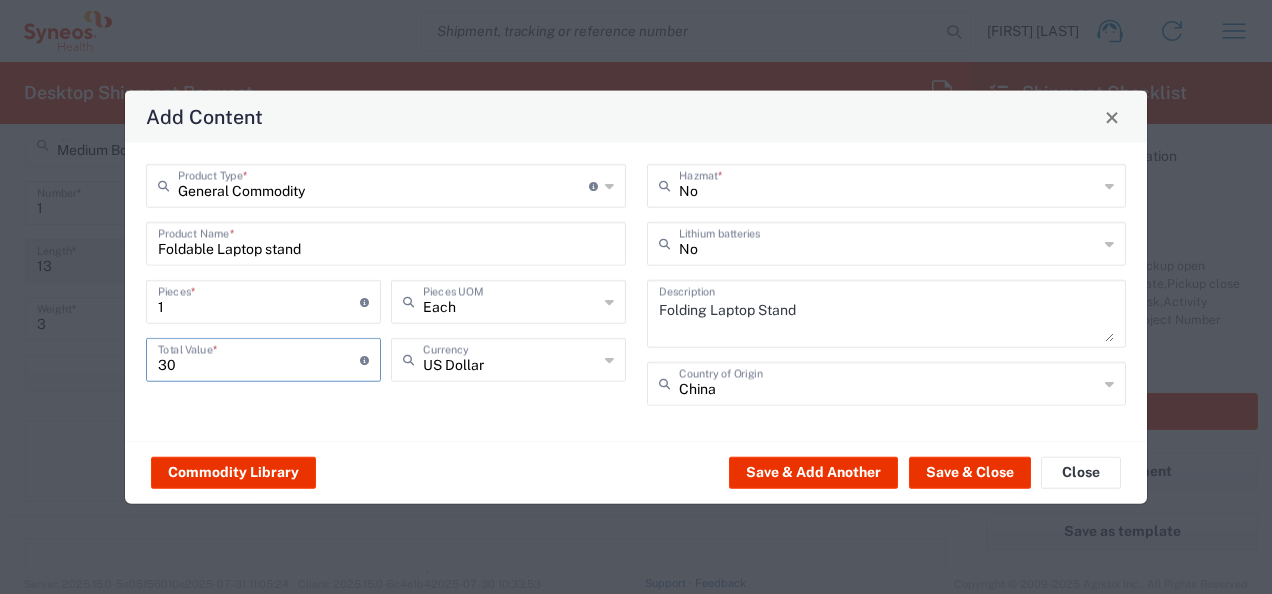 type on "30" 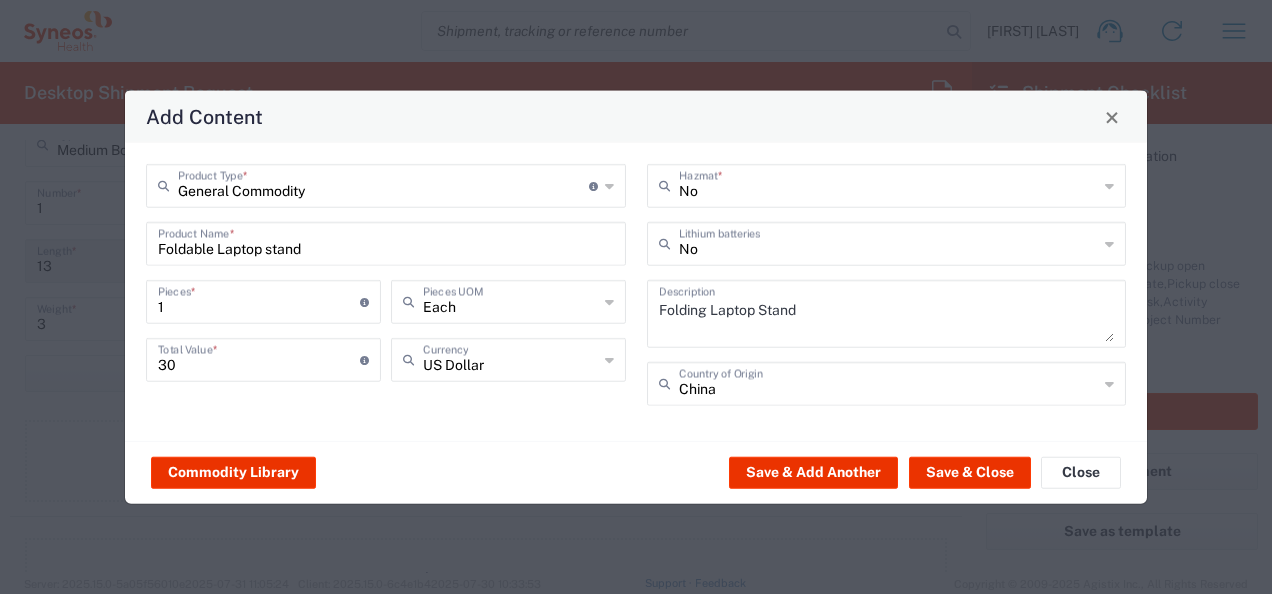 click on "General Commodity  Product Type  * Document: Paper document generated internally by Syneos, a client, or third-party partner for business purposes.  For example, a contract, agreement, procedure, policy, project documentation, legal document, purchase order, invoice, or other documentation or record.  Items such as study leaflets/brochures, posters, instruction booklets, patient guides, flowcharts, checklists, consent cards, reminder cards and other similar printed materials which will be used in a client project/trial are general commodities, not documents. Foldable Laptop stand  Product Name  * 1  Pieces  * Number of pieces inside all the packages Each  Pieces UOM  30  Total Value  * Total value of all the pieces US Dollar  Currency" 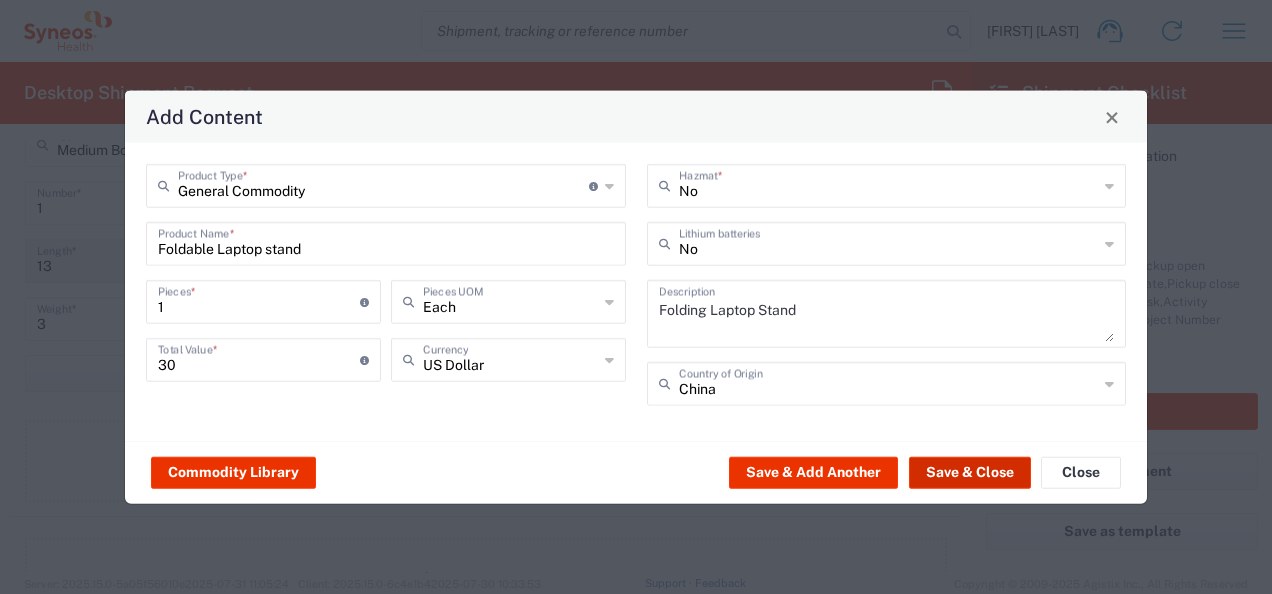 click on "Save & Close" 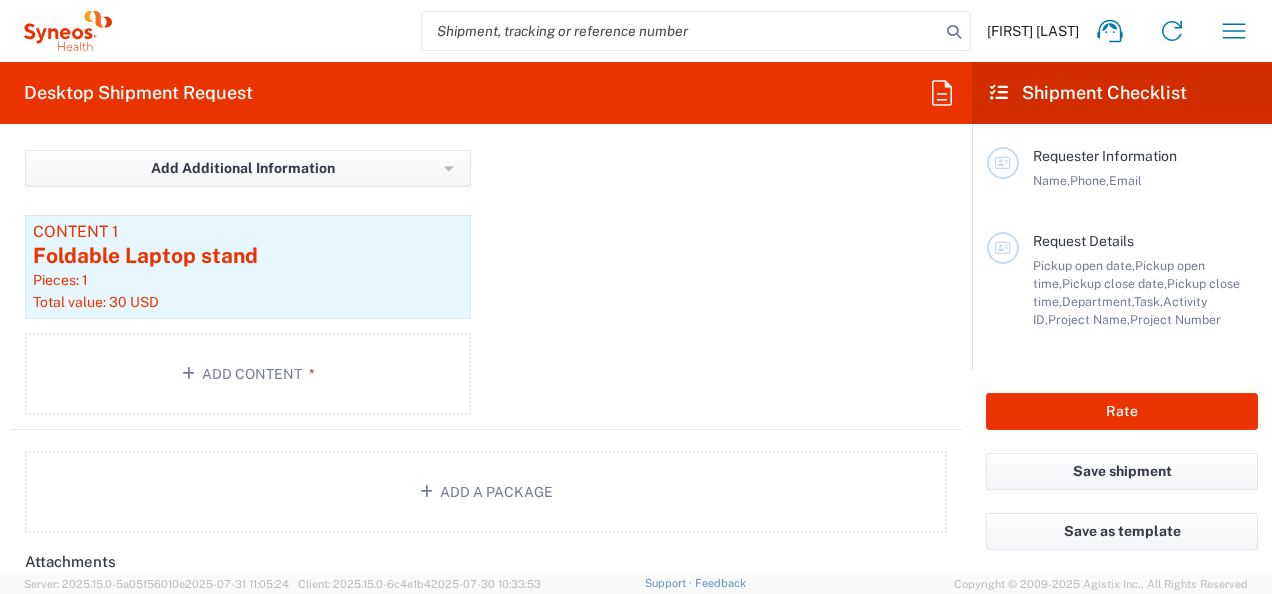scroll, scrollTop: 2070, scrollLeft: 0, axis: vertical 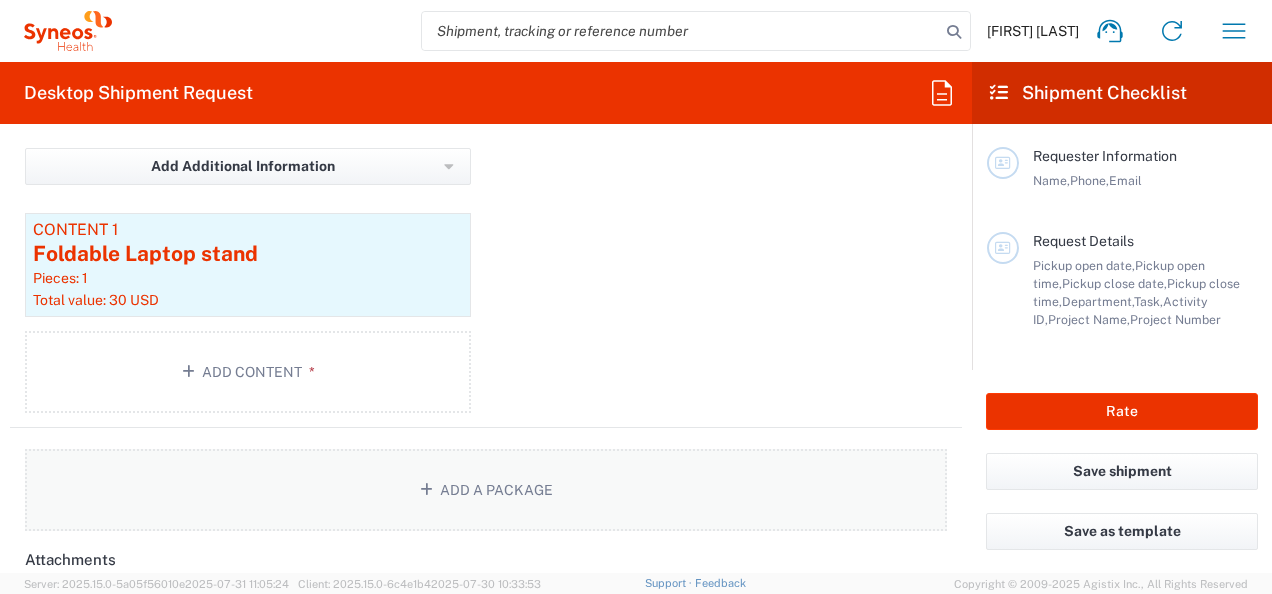 click on "Add a Package" 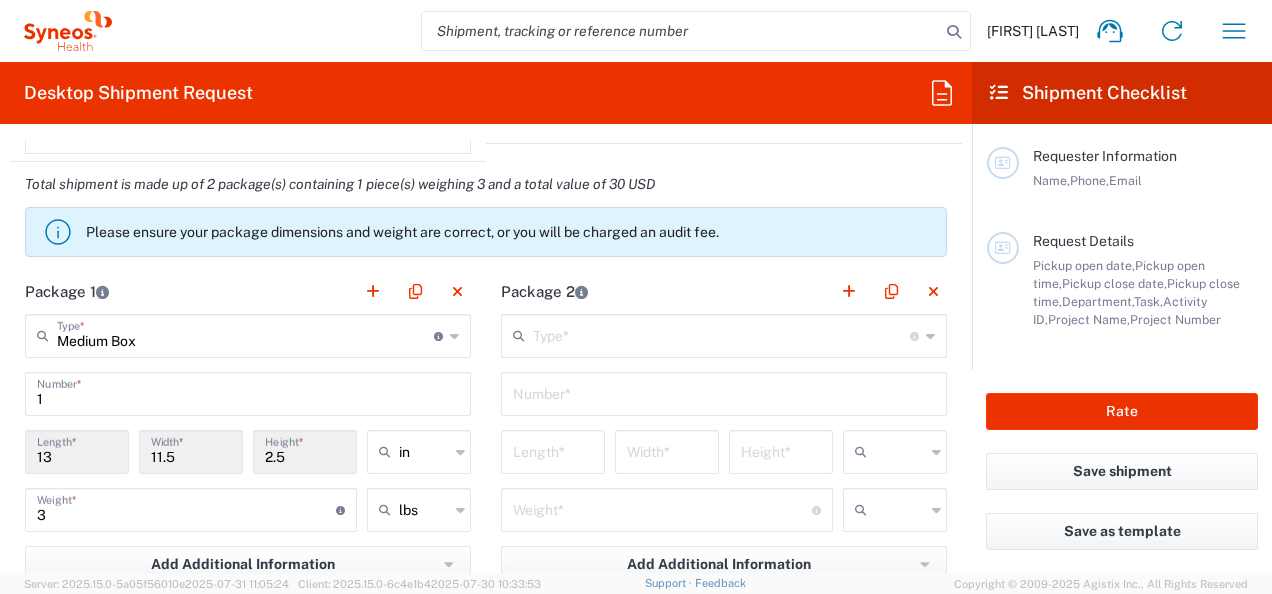 scroll, scrollTop: 1679, scrollLeft: 0, axis: vertical 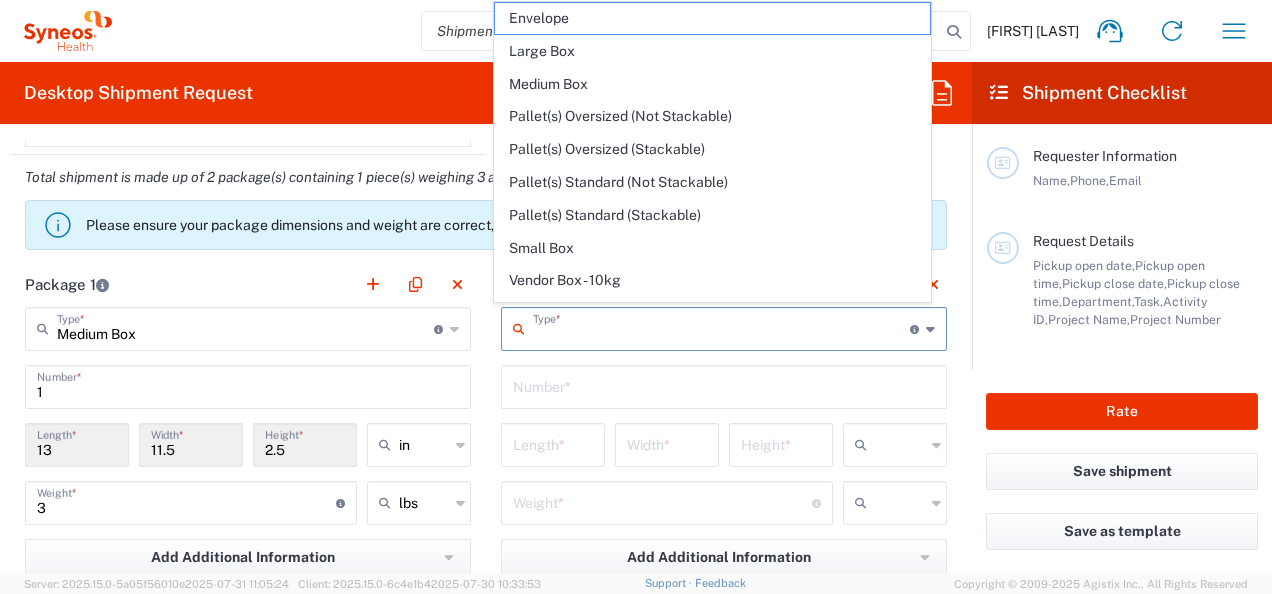 click at bounding box center [721, 327] 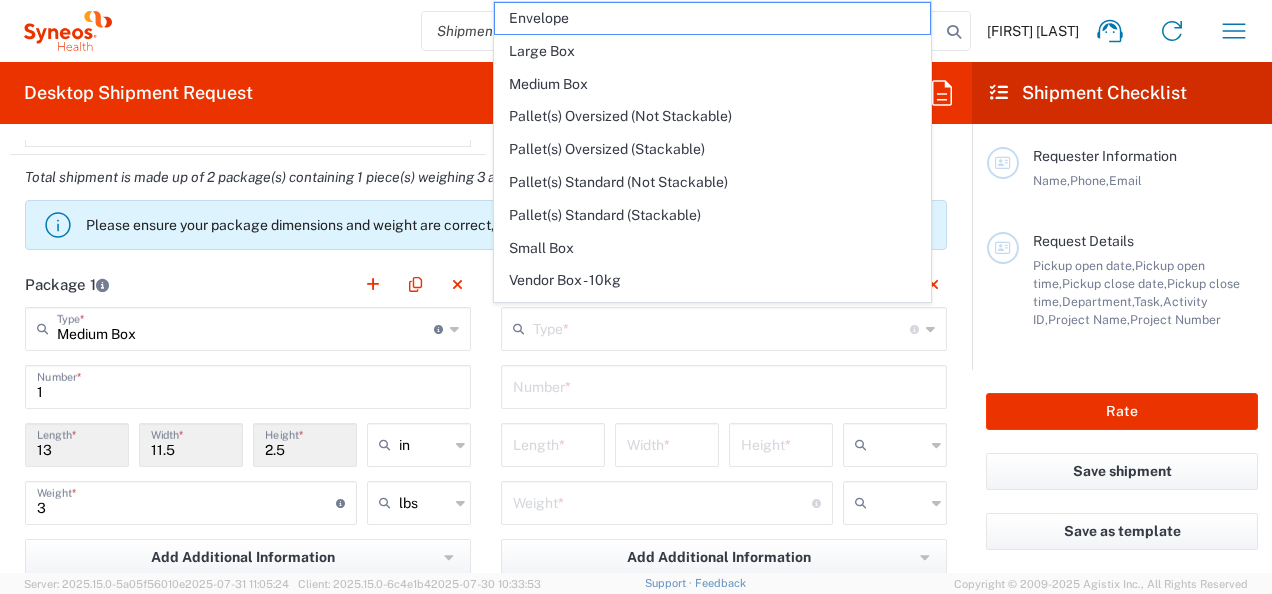 drag, startPoint x: 600, startPoint y: 78, endPoint x: 658, endPoint y: 354, distance: 282.02838 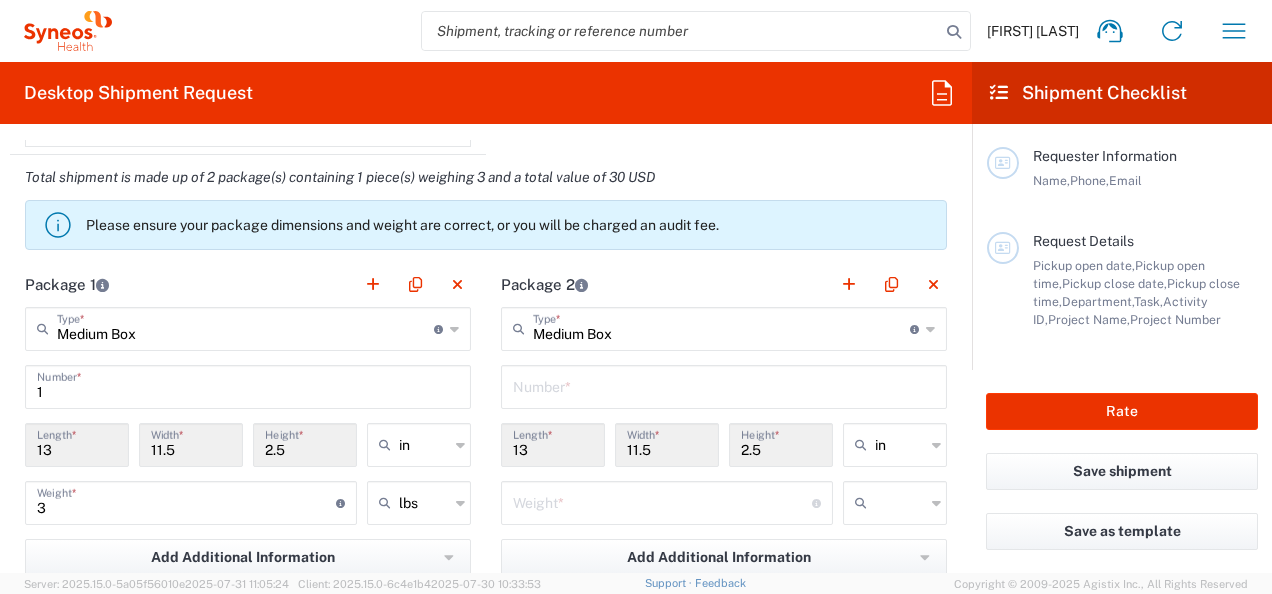 click at bounding box center (724, 385) 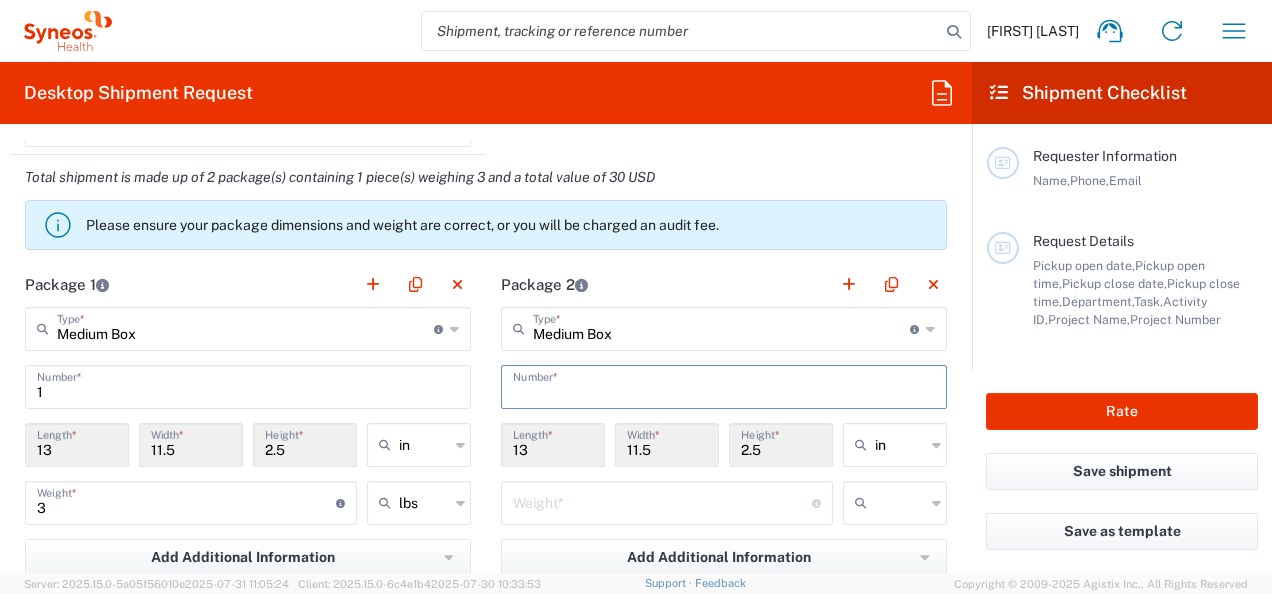 type on "2" 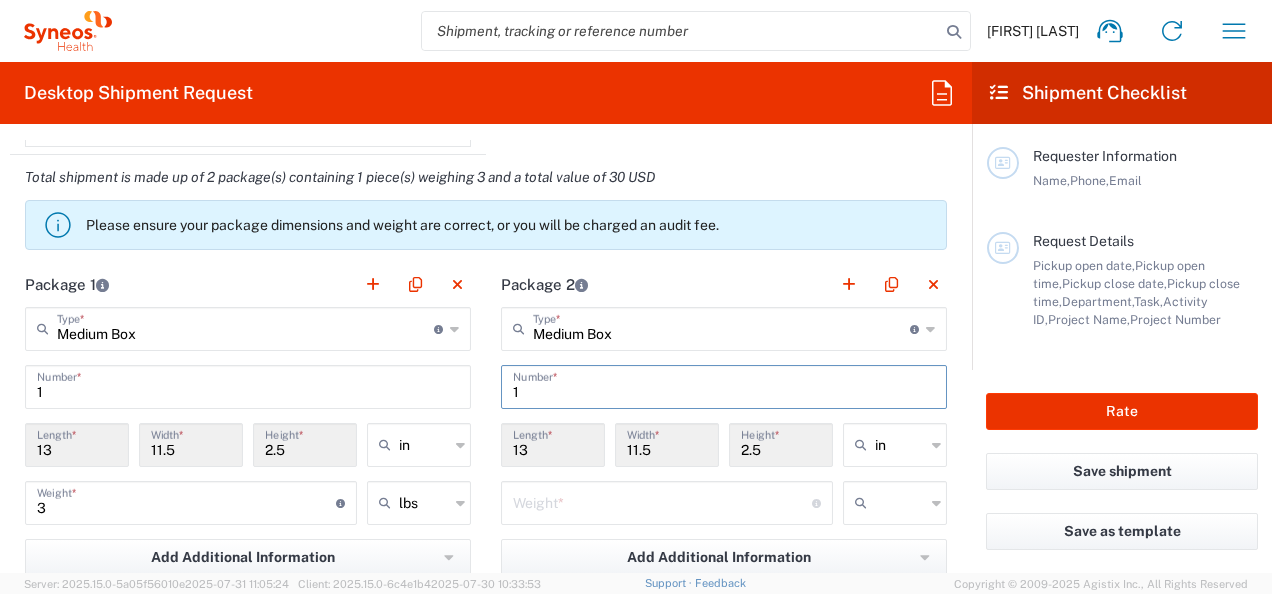 type on "1" 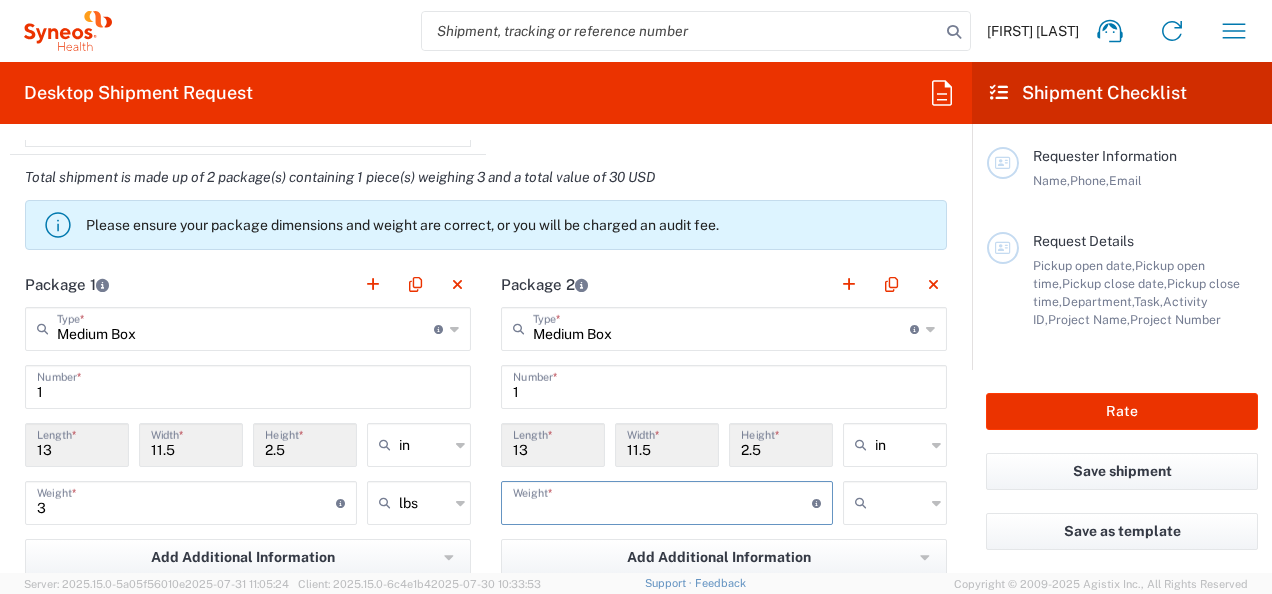 click at bounding box center (662, 501) 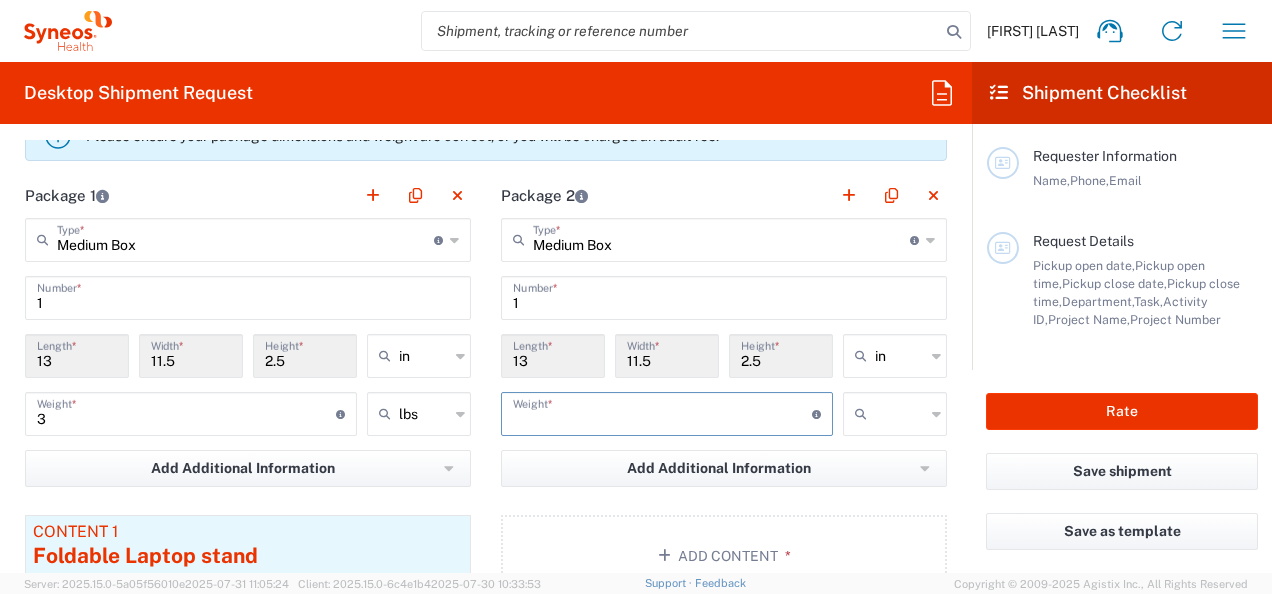 scroll, scrollTop: 1825, scrollLeft: 0, axis: vertical 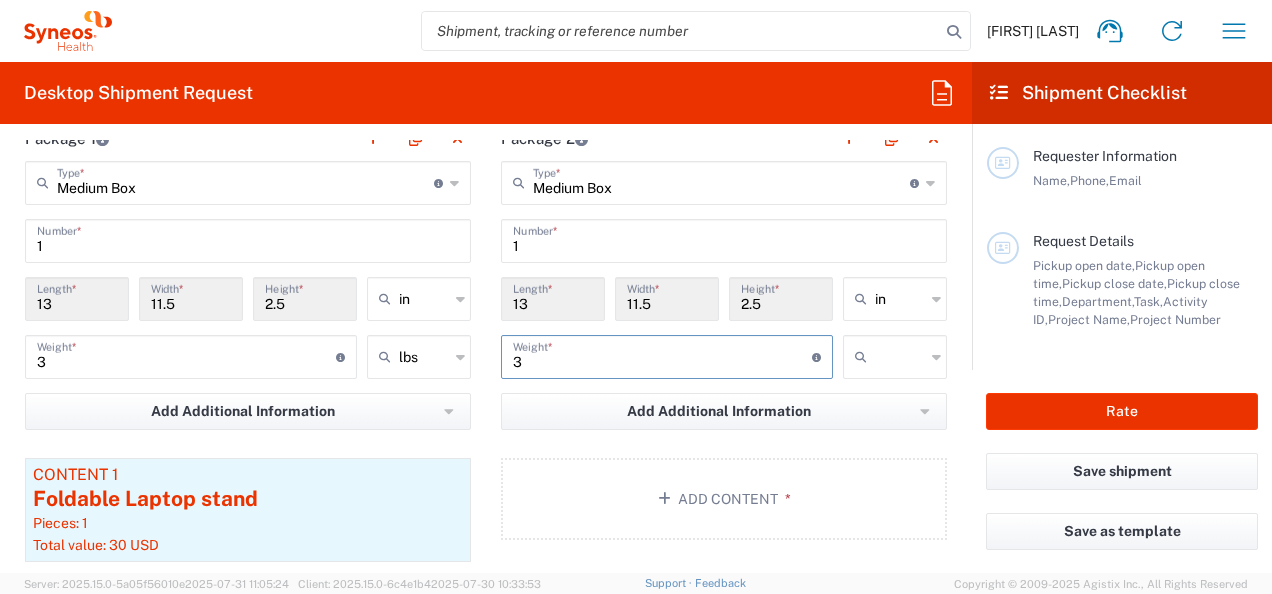 type on "3" 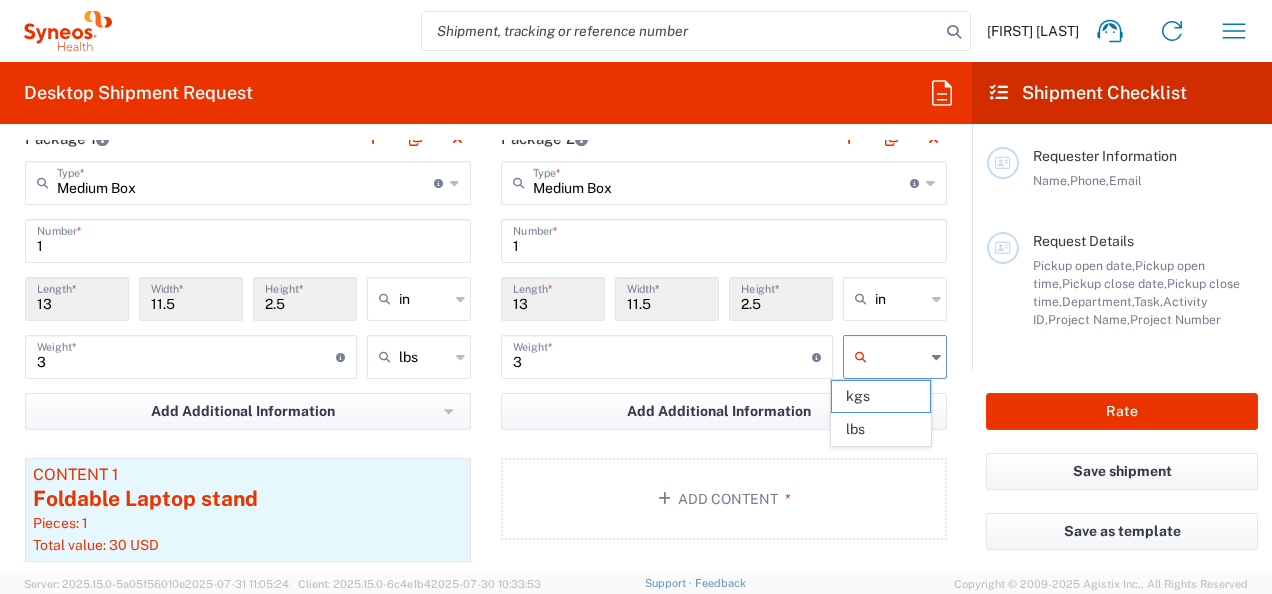 click at bounding box center (900, 357) 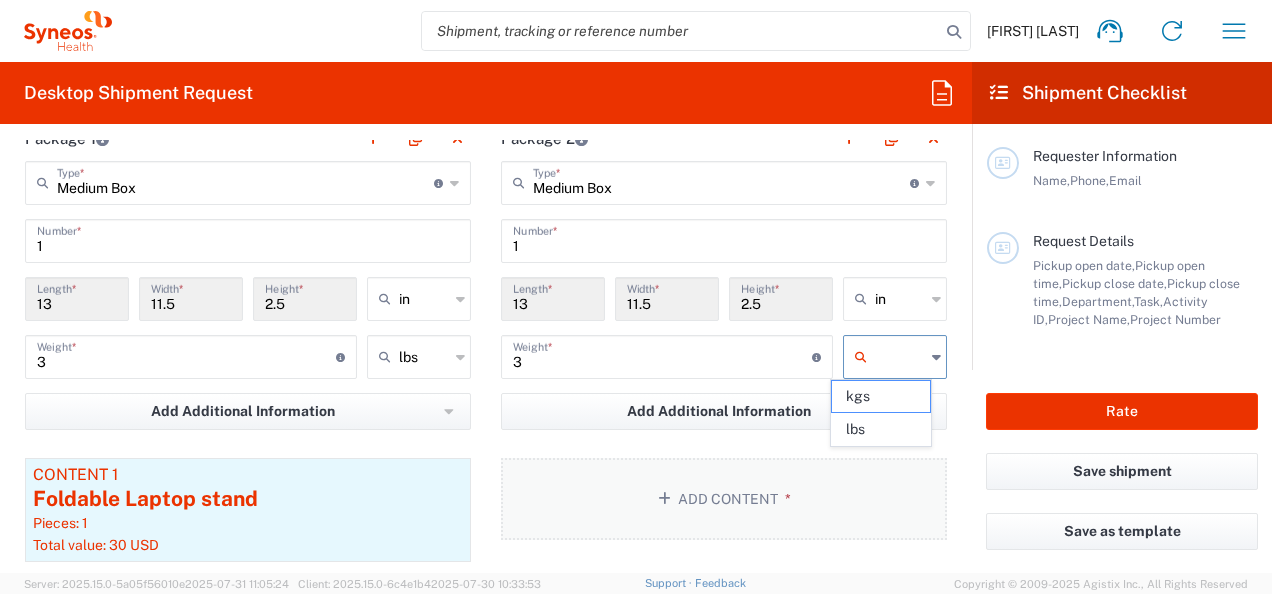 click on "lbs" 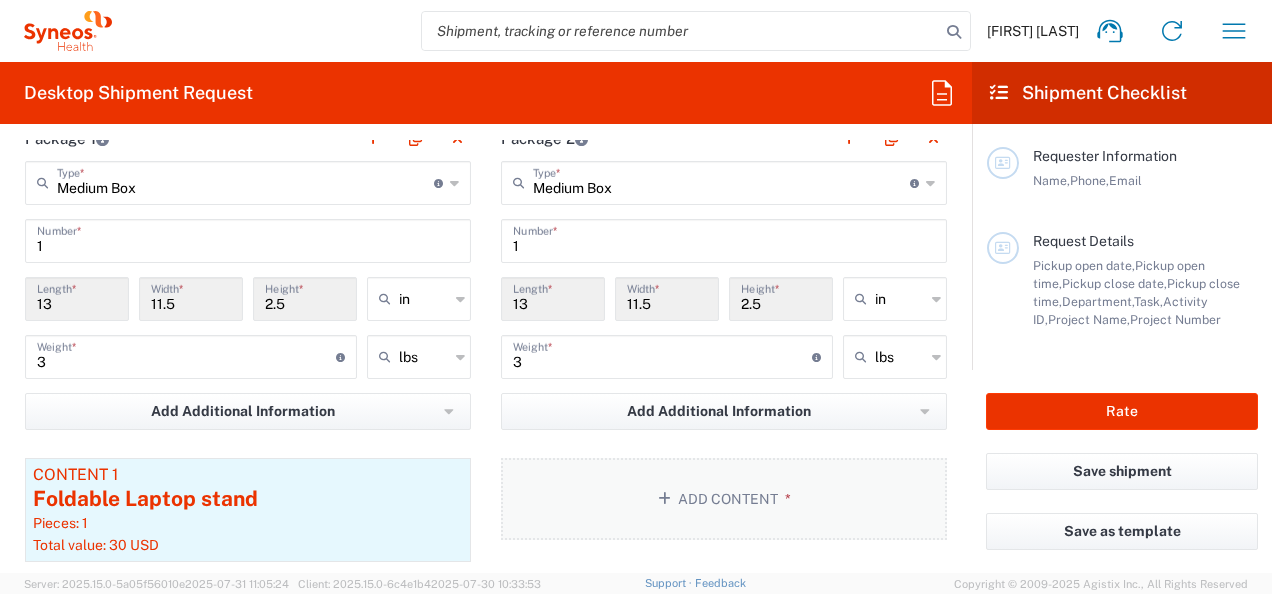 click 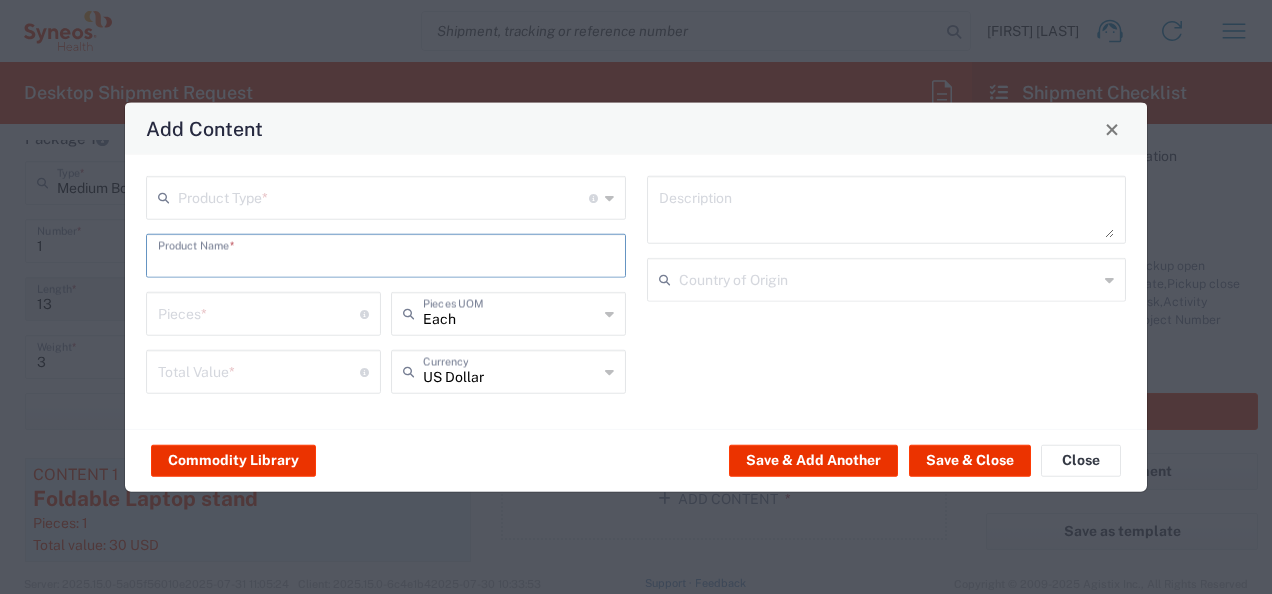 click at bounding box center (386, 254) 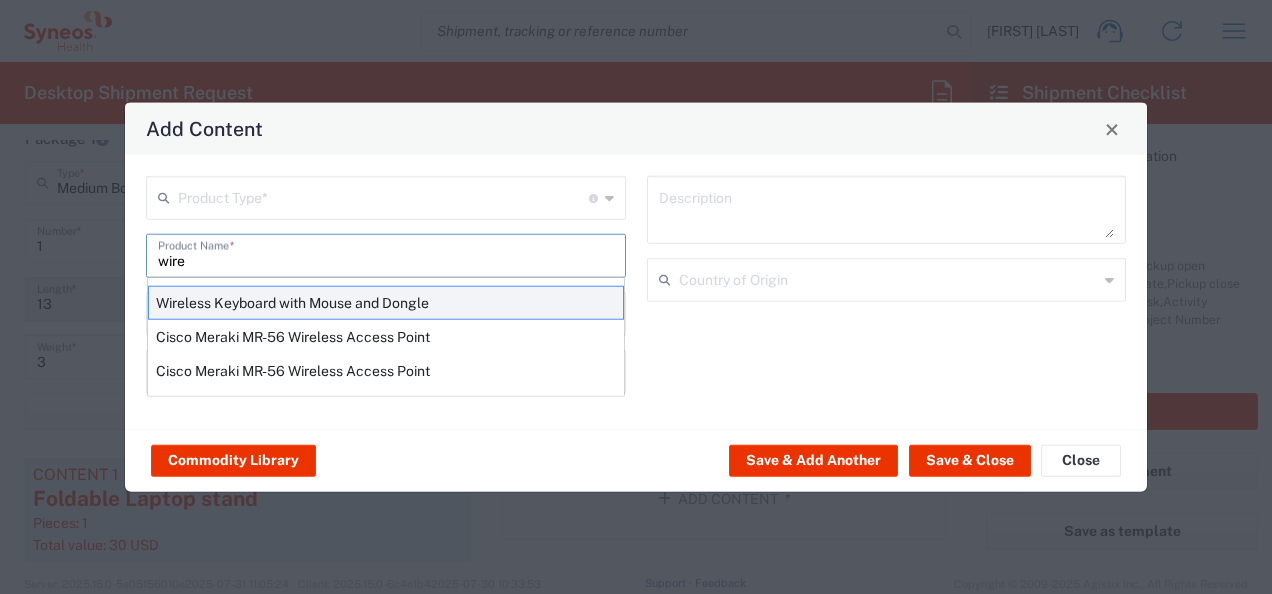 click on "Wireless Keyboard with Mouse and Dongle" at bounding box center [386, 303] 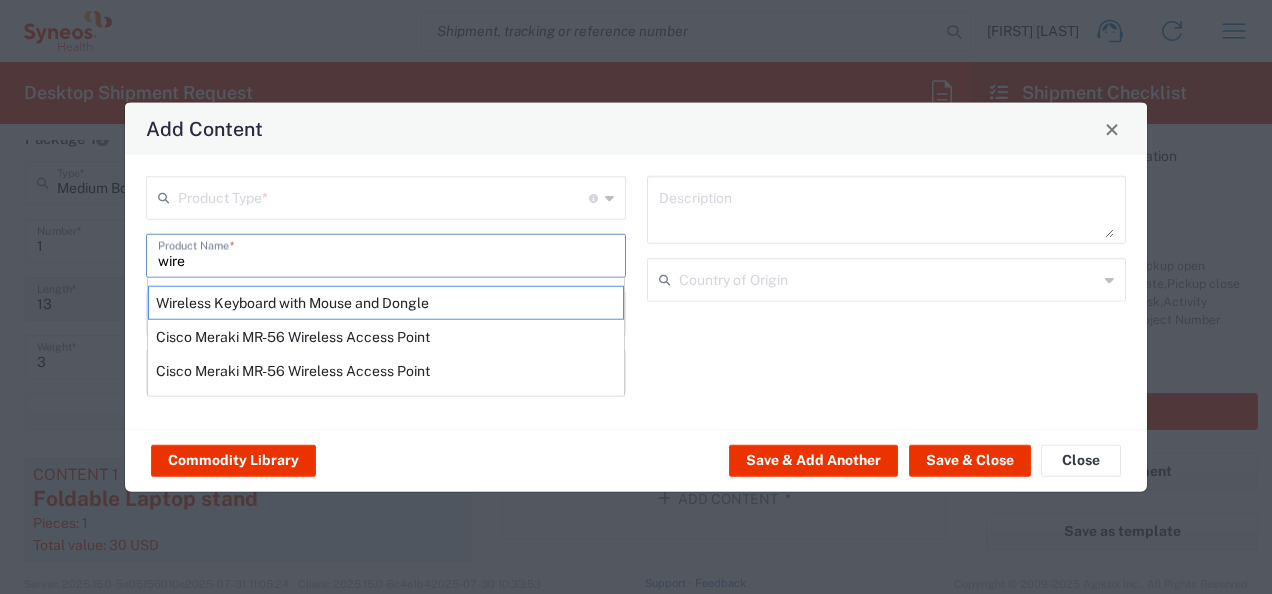 type on "Wireless Keyboard with Mouse and Dongle" 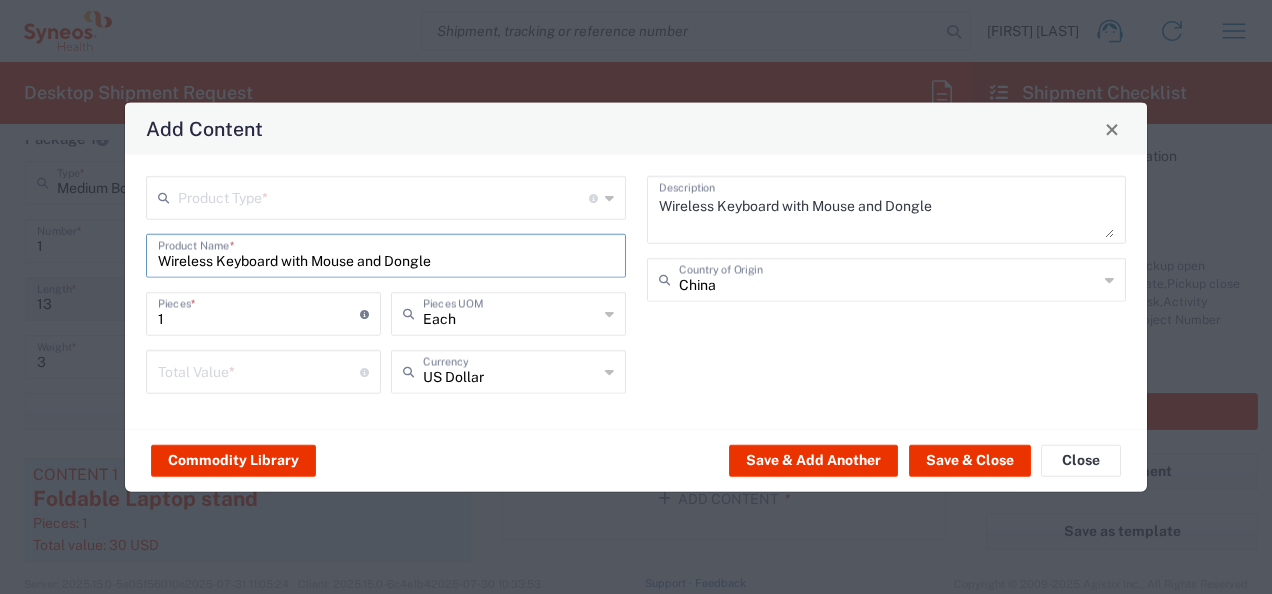 click at bounding box center (383, 196) 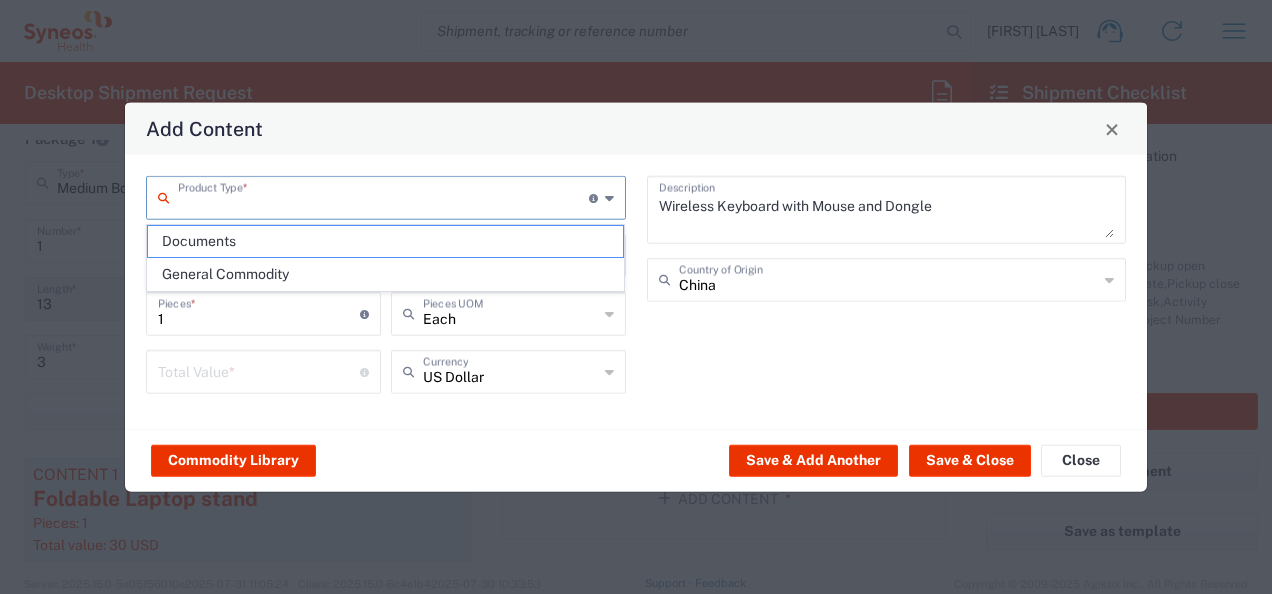 click on "General Commodity" 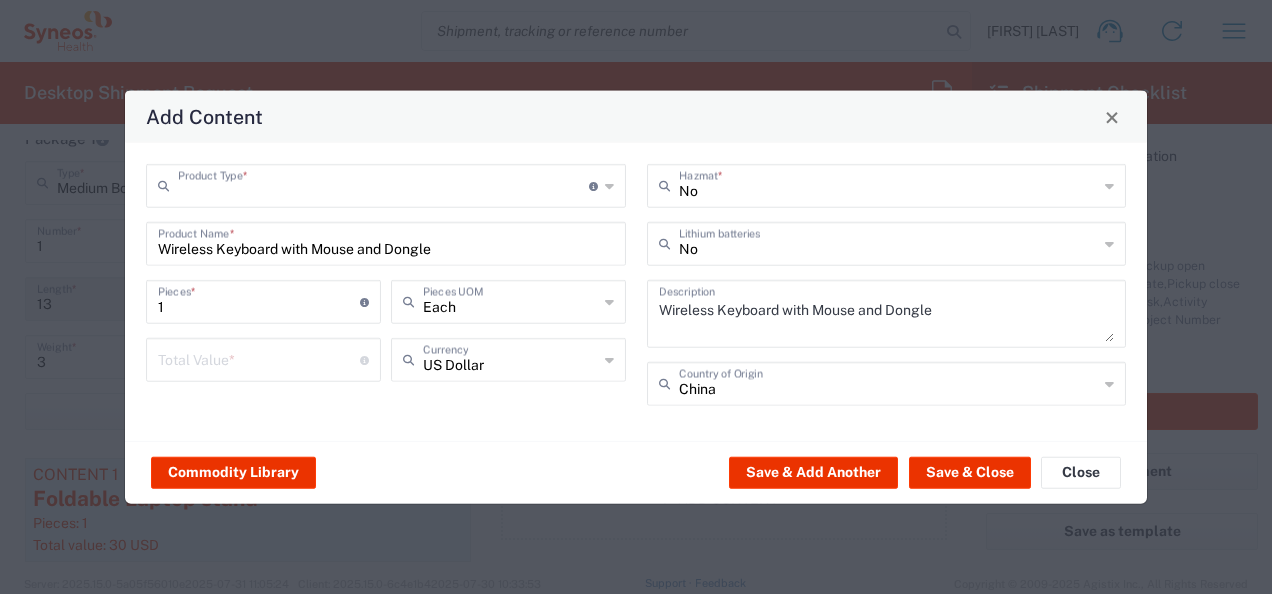 type on "General Commodity" 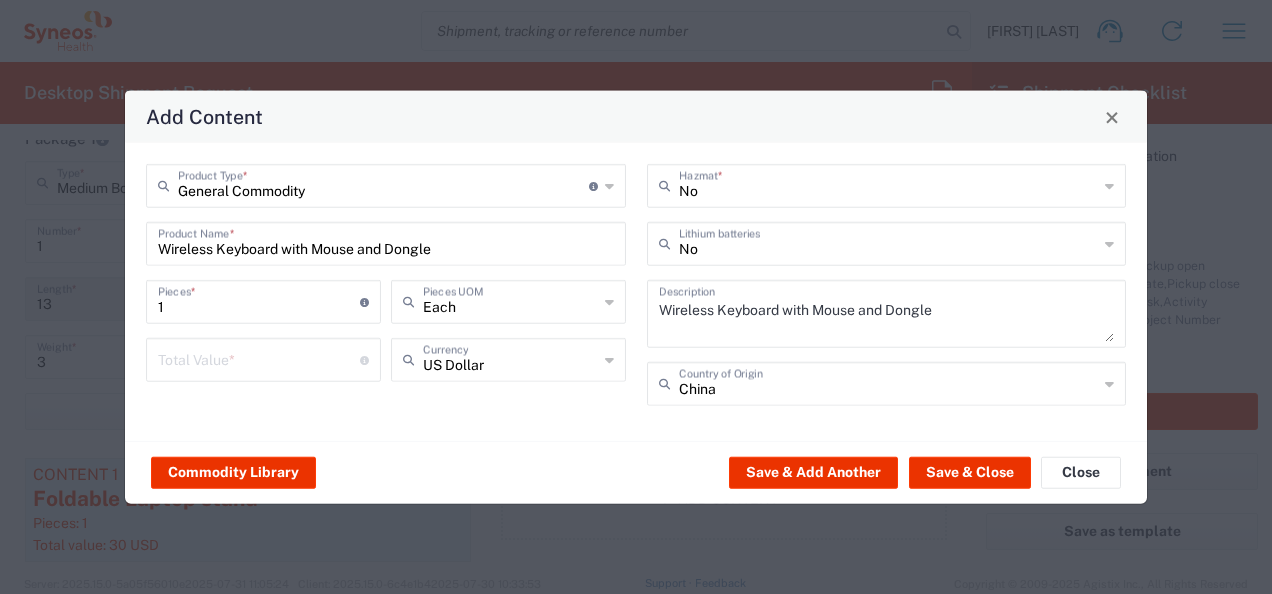 click at bounding box center (259, 358) 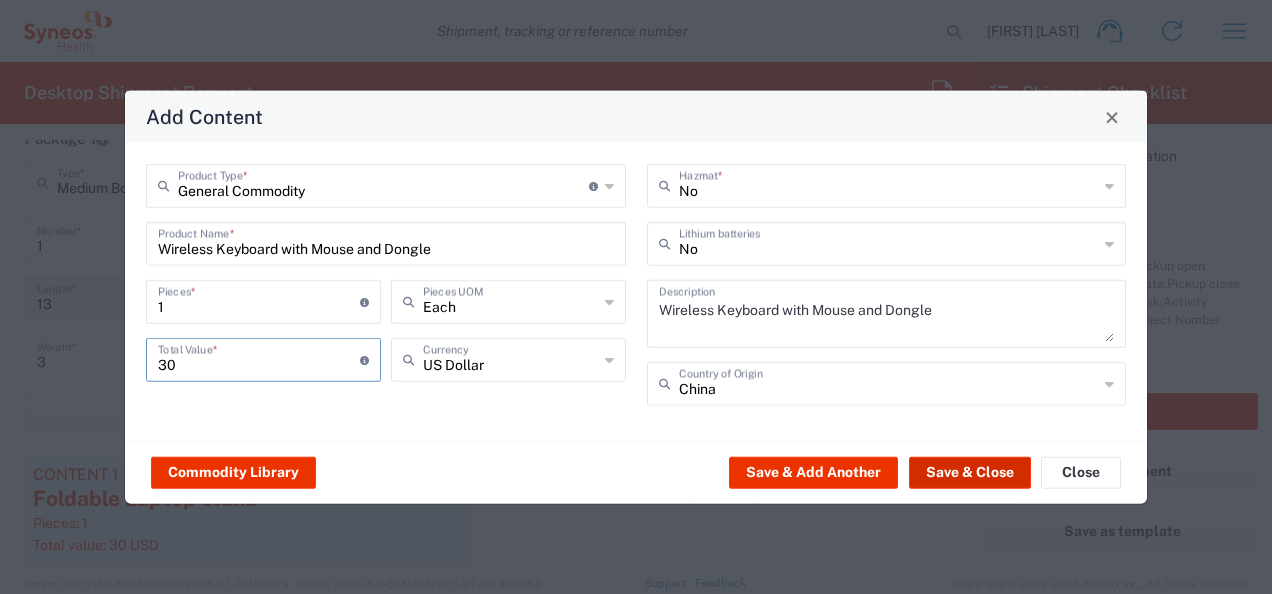 type on "30" 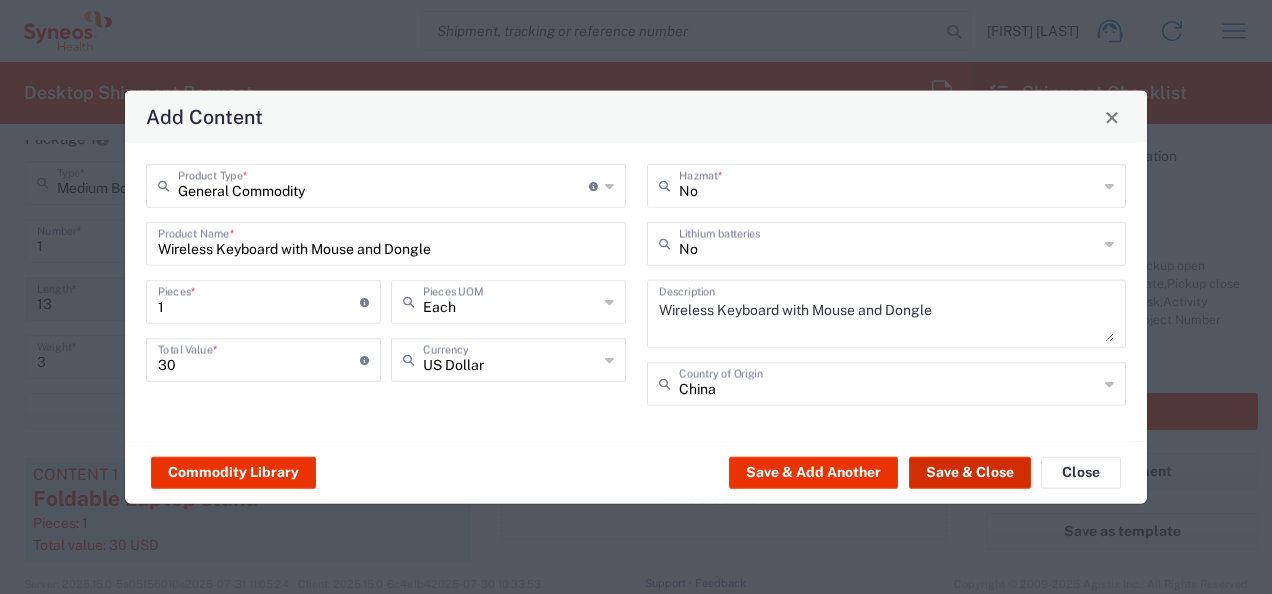 click on "Save & Close" 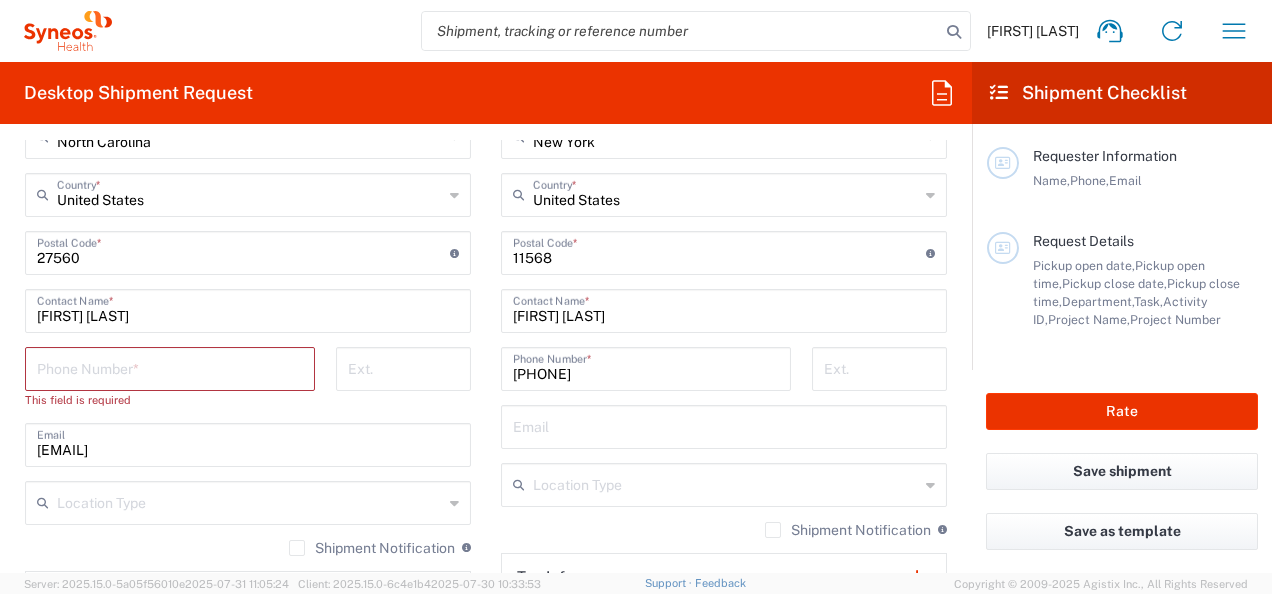 scroll, scrollTop: 1091, scrollLeft: 0, axis: vertical 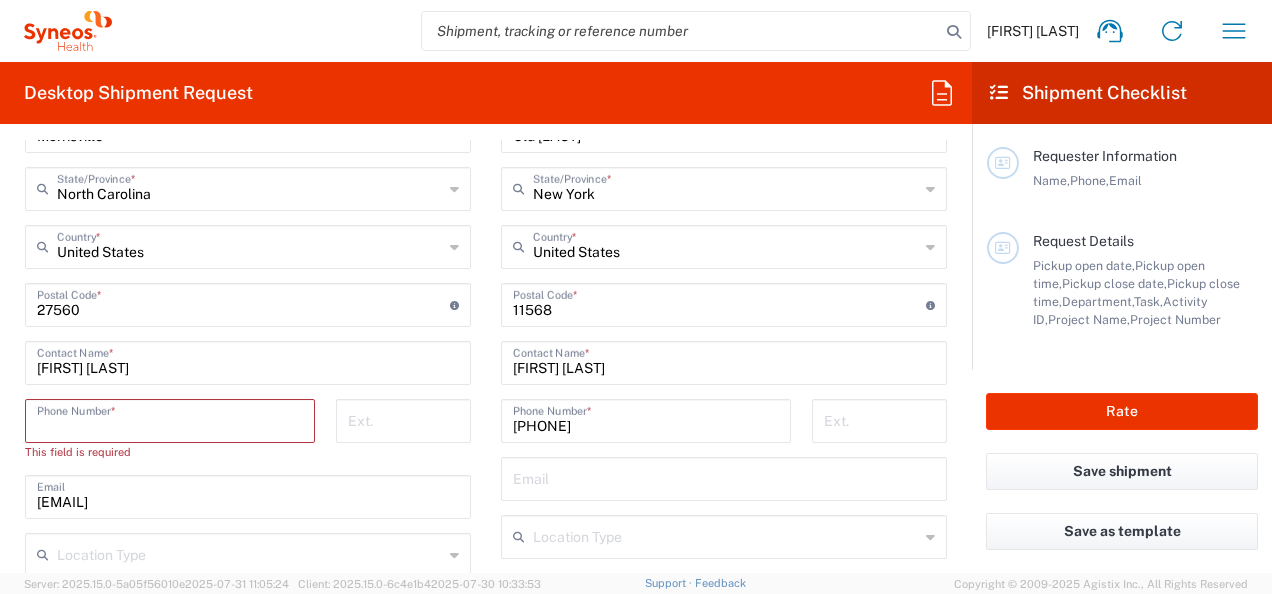 click at bounding box center [170, 419] 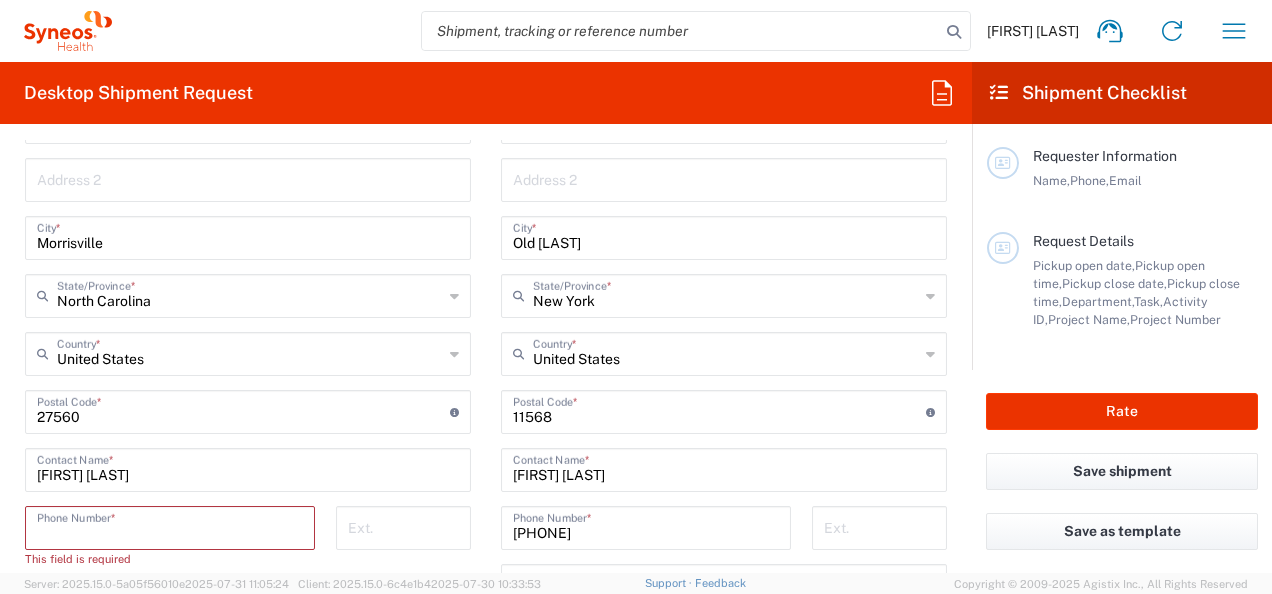 scroll, scrollTop: 985, scrollLeft: 0, axis: vertical 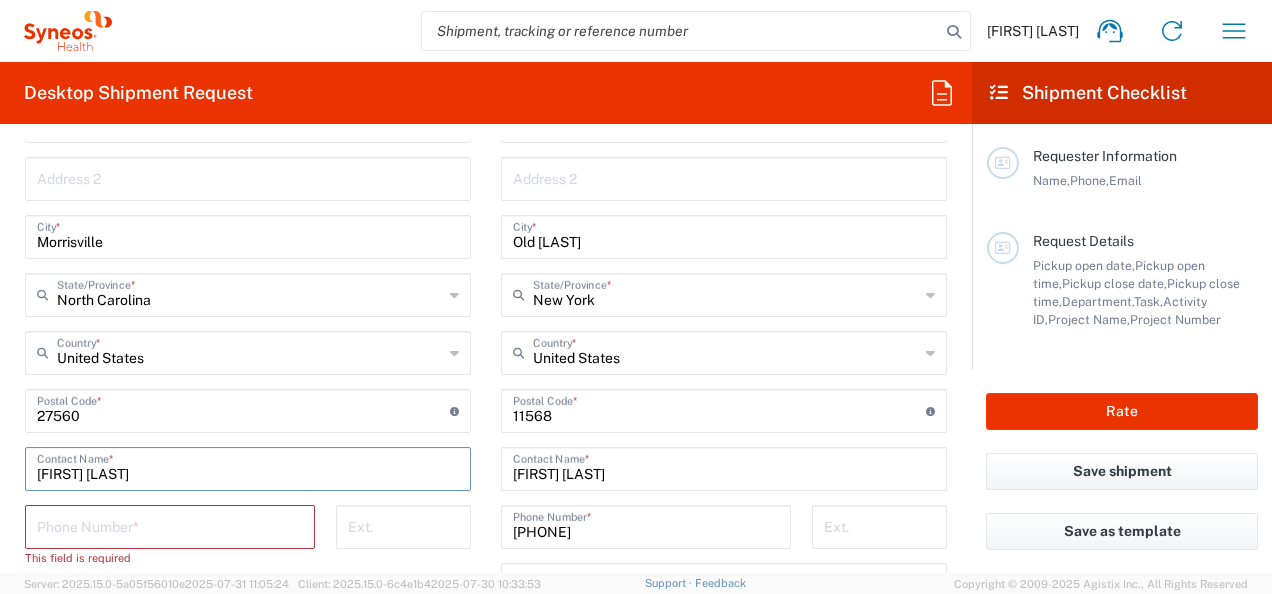 drag, startPoint x: 194, startPoint y: 474, endPoint x: 8, endPoint y: 480, distance: 186.09676 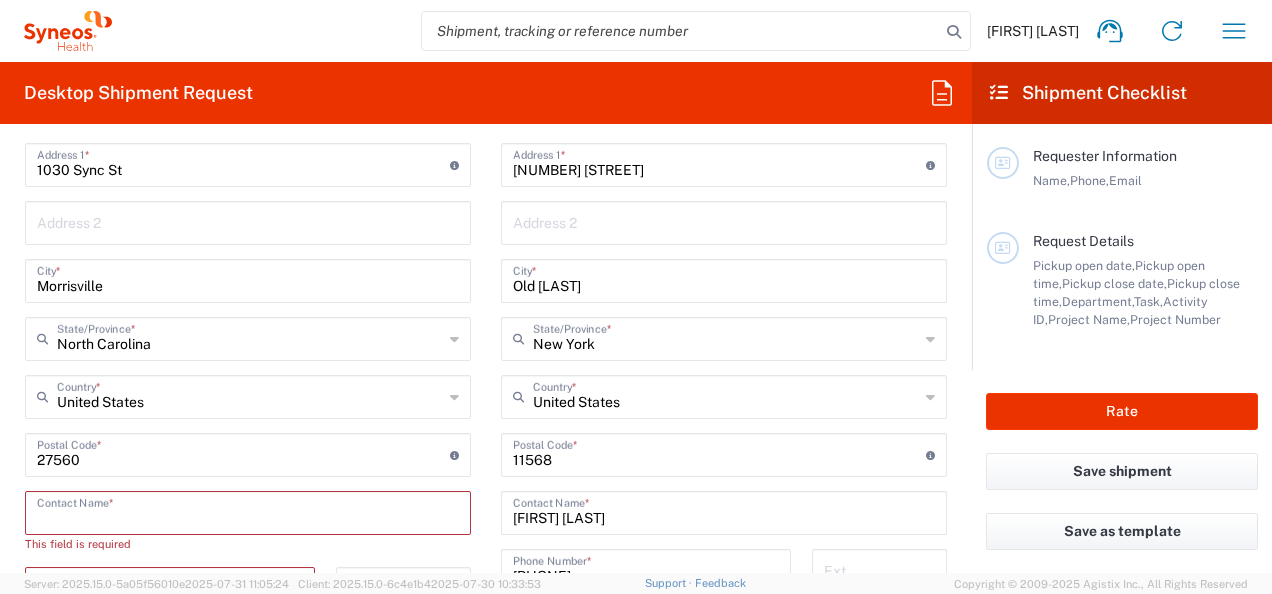 scroll, scrollTop: 961, scrollLeft: 0, axis: vertical 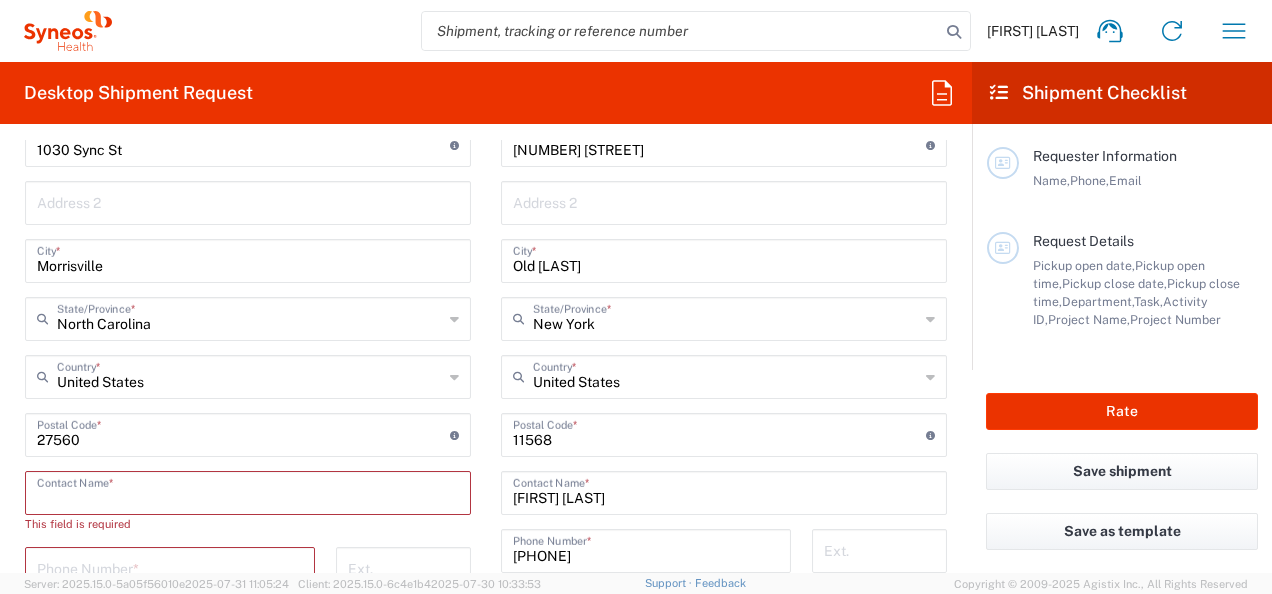 type 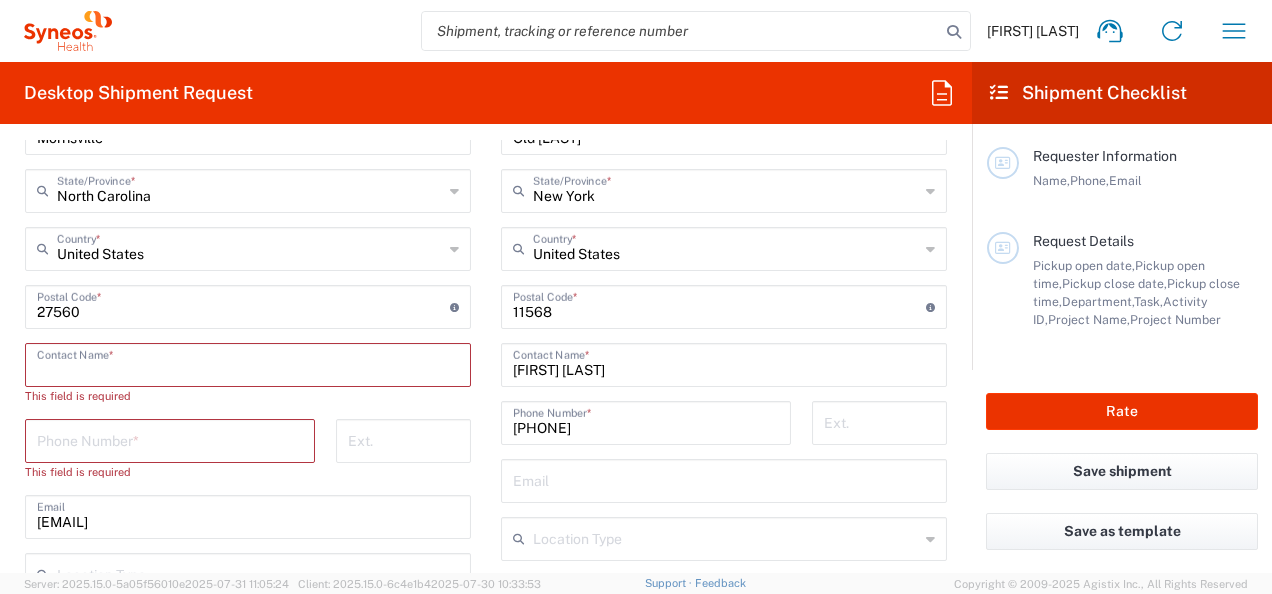scroll, scrollTop: 1091, scrollLeft: 0, axis: vertical 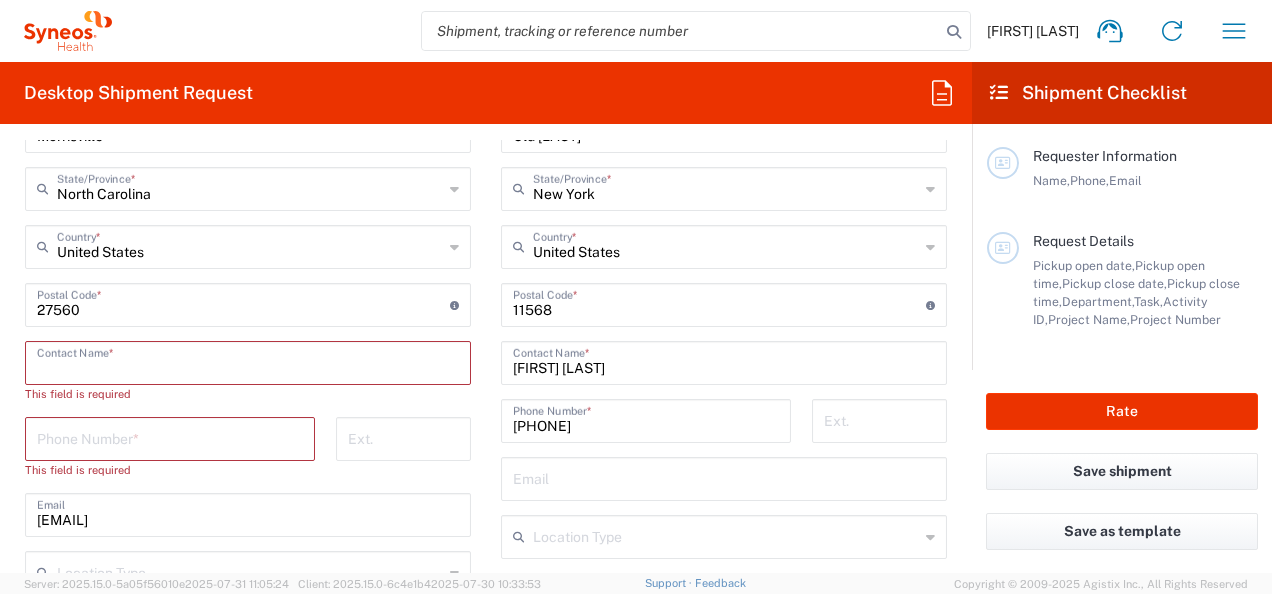 click at bounding box center [170, 437] 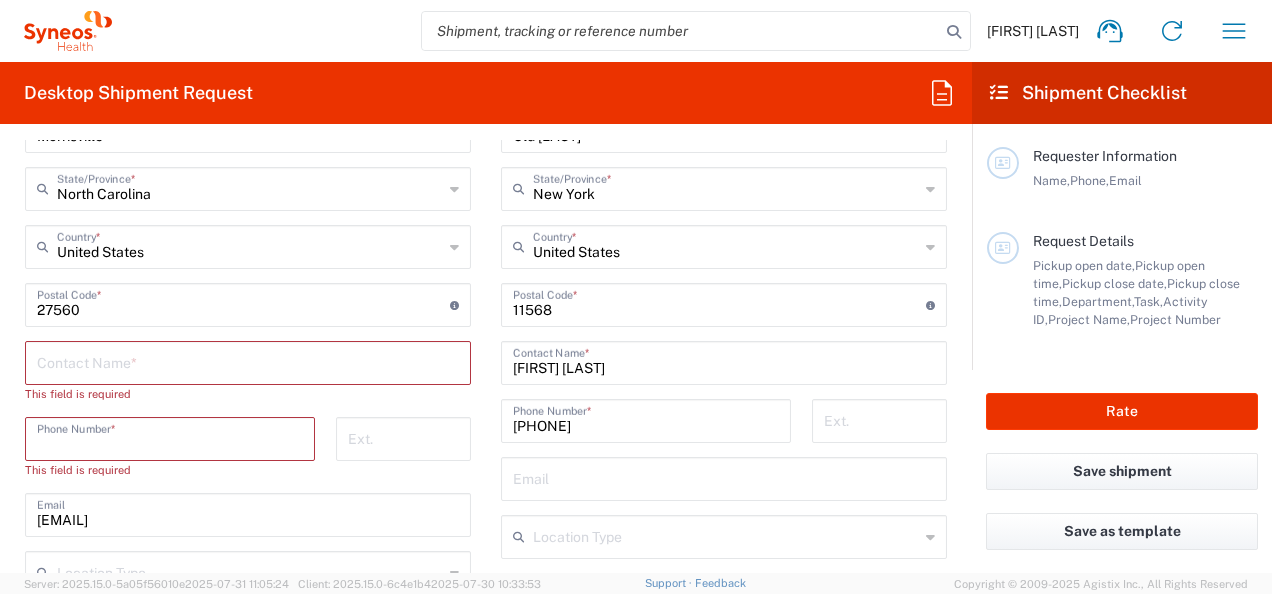 paste on "[PHONE]" 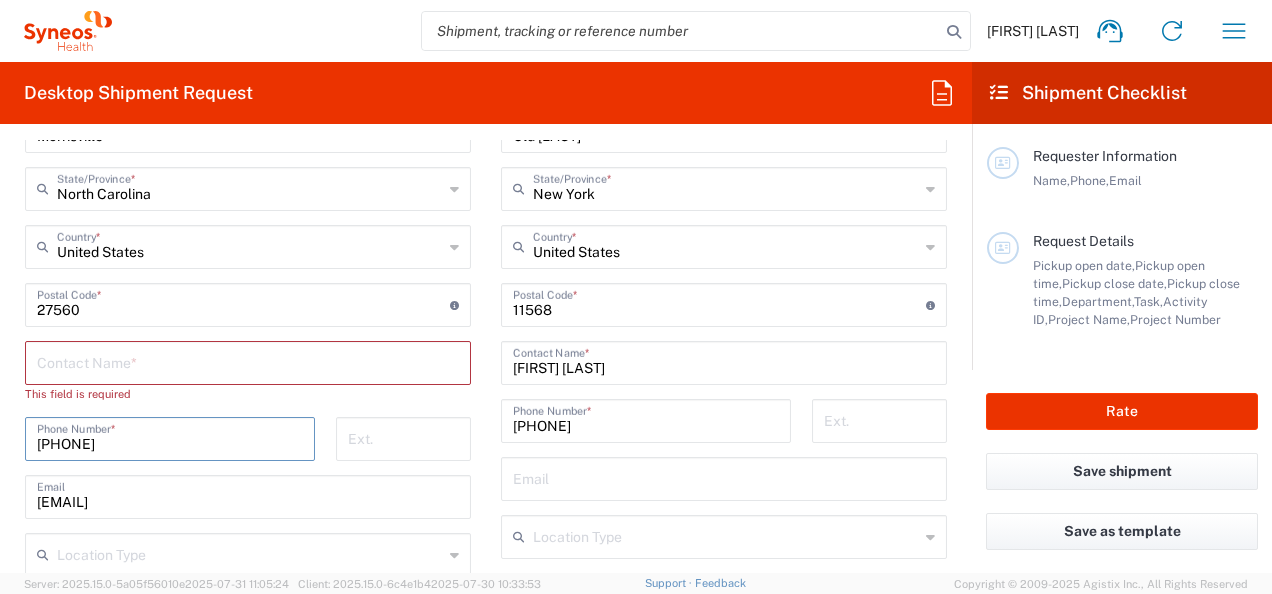 type on "[PHONE]" 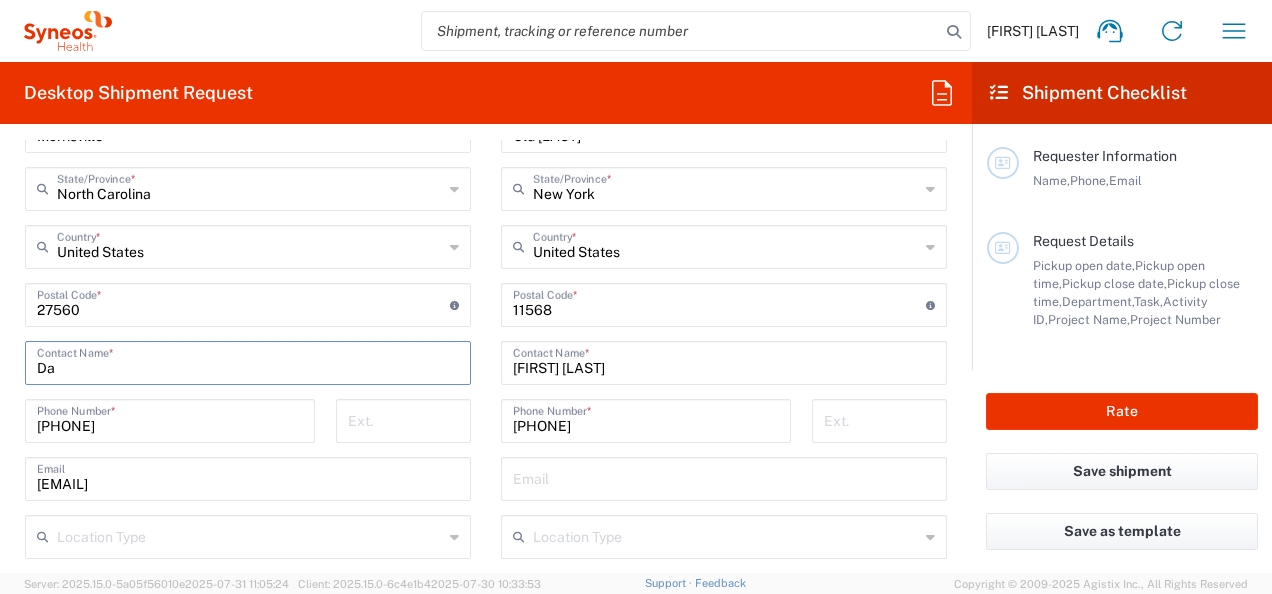 type on "D" 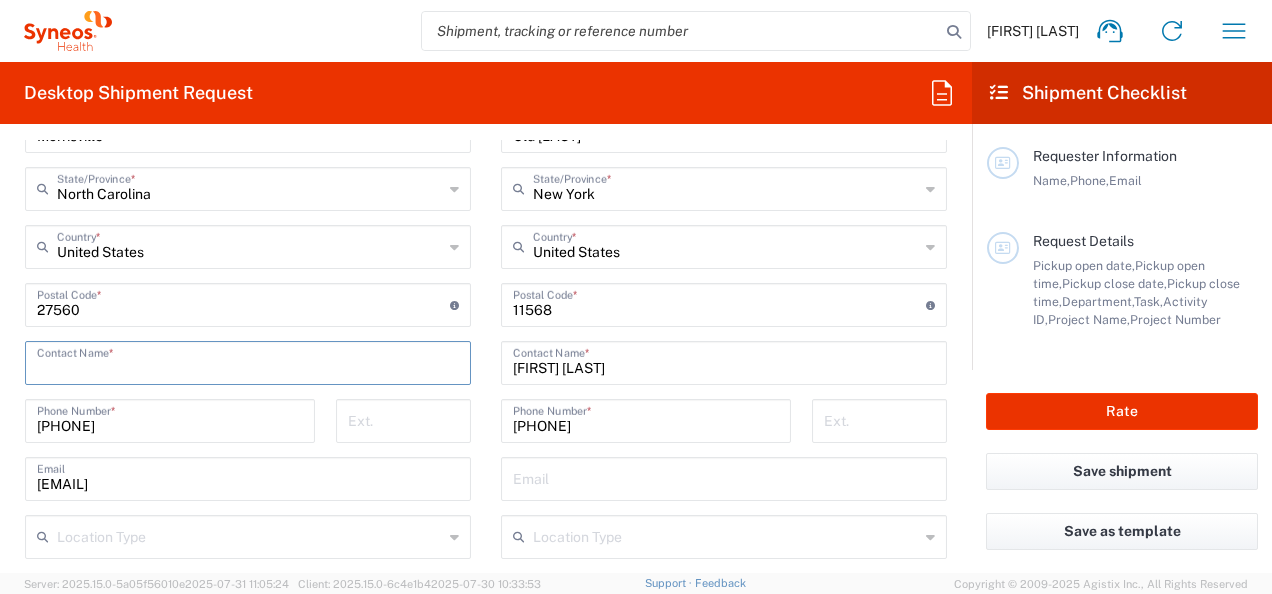 click at bounding box center (248, 361) 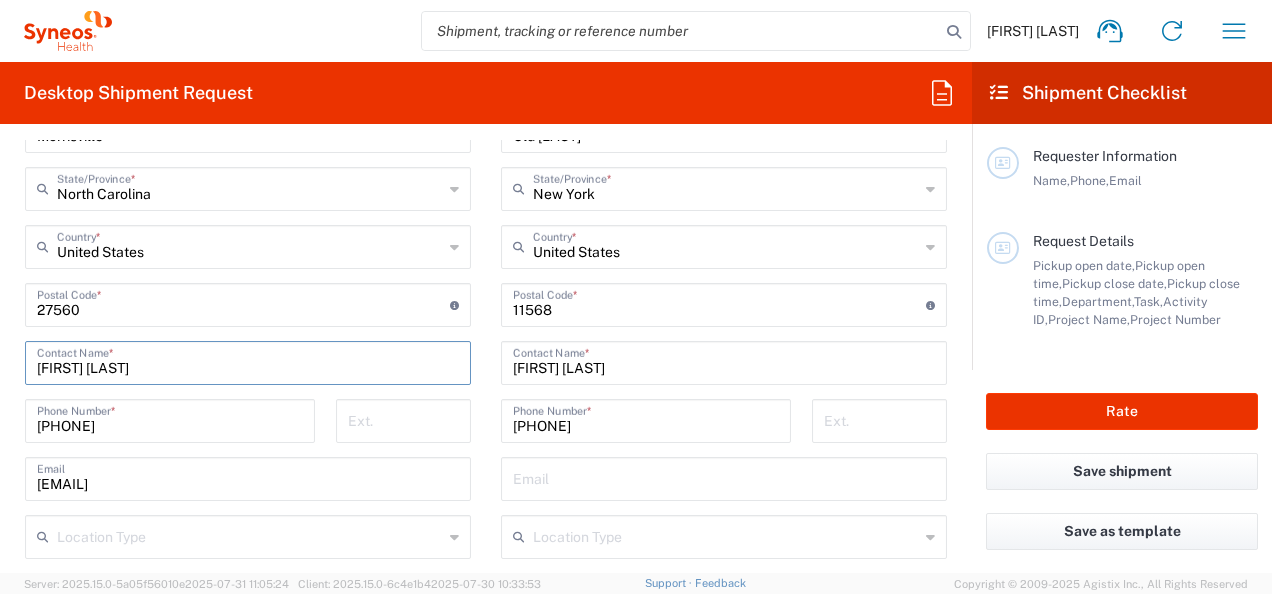 type on "[FIRST] [LAST]" 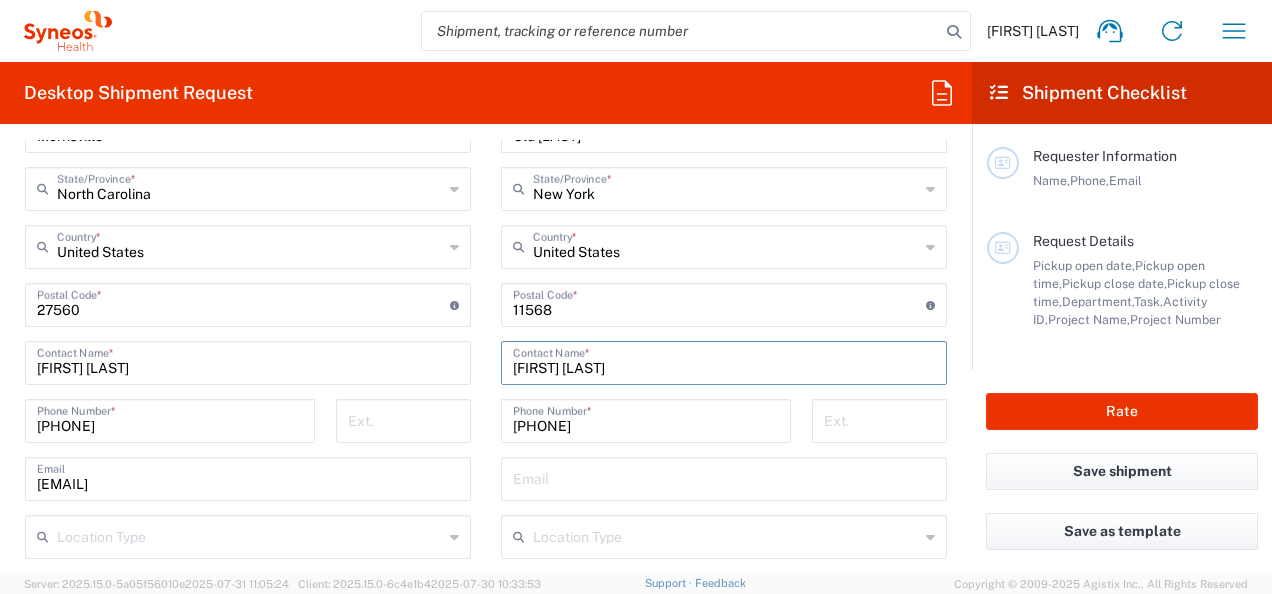 click on "[FIRST] [LAST]" at bounding box center (724, 361) 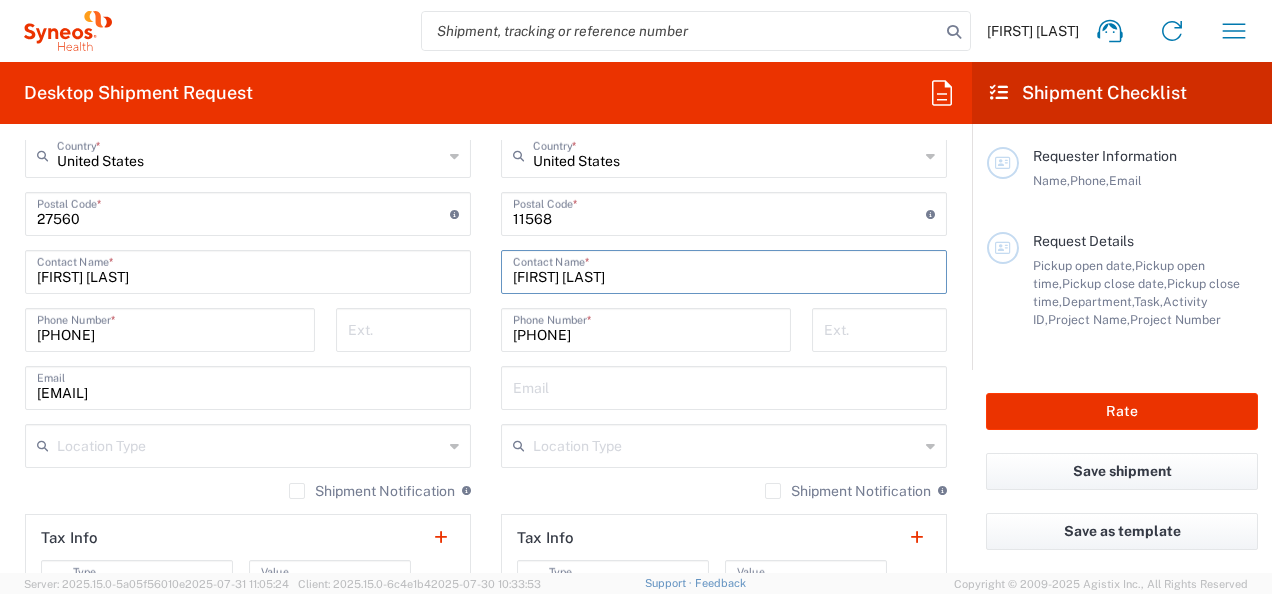 scroll, scrollTop: 1156, scrollLeft: 0, axis: vertical 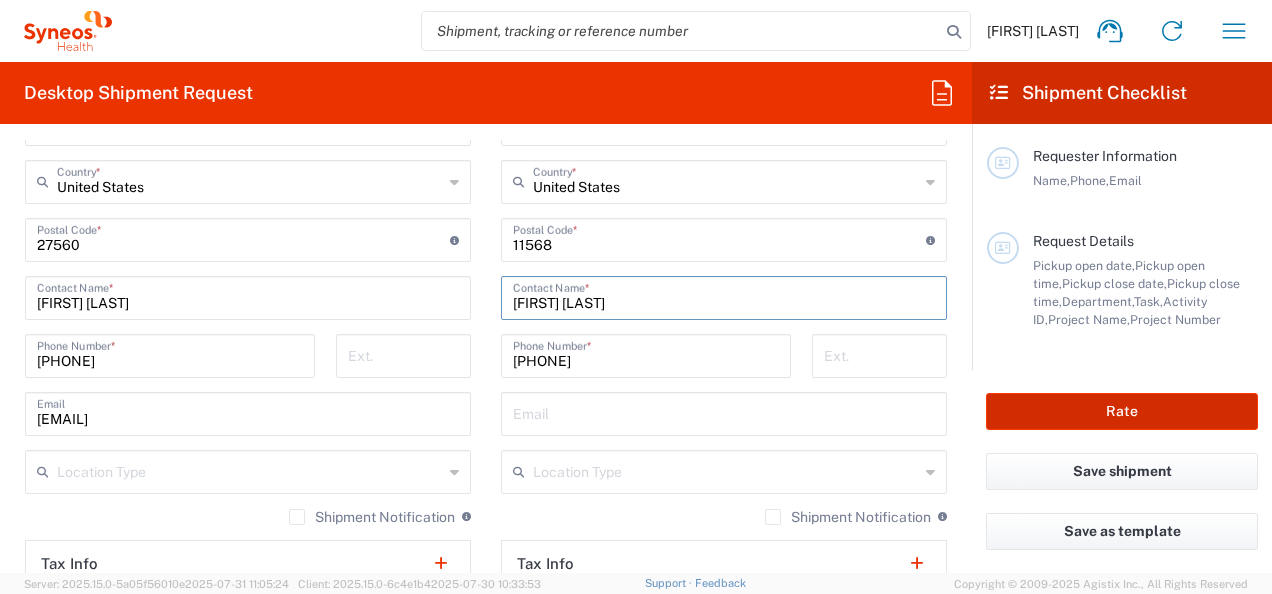 click on "Rate" 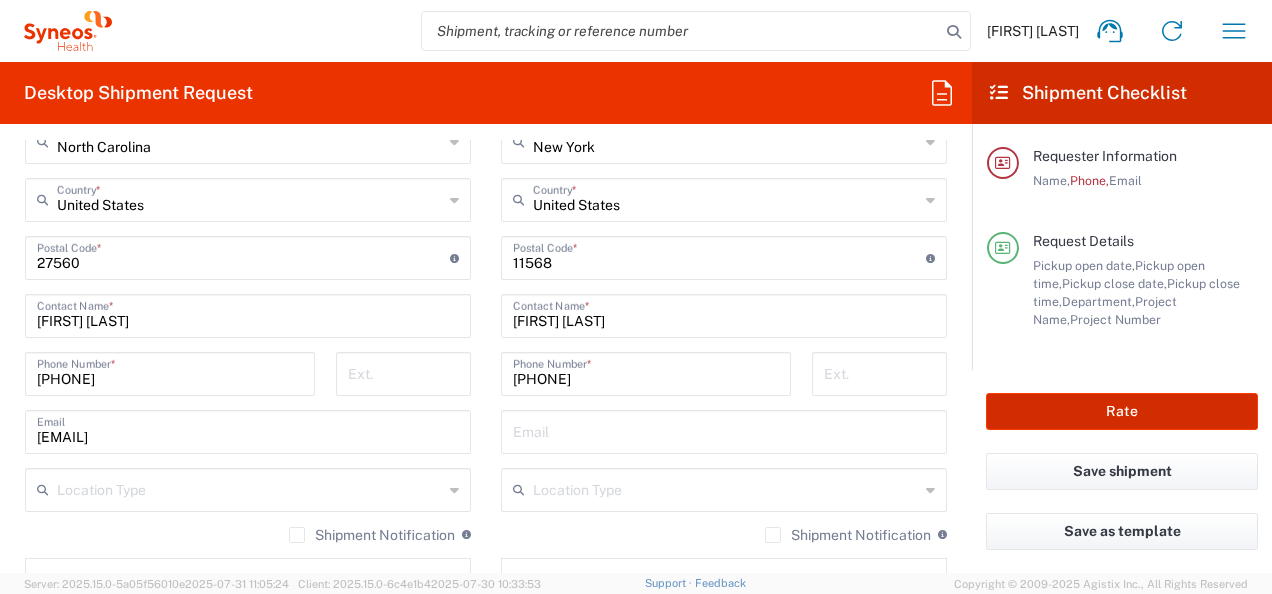scroll, scrollTop: 1174, scrollLeft: 0, axis: vertical 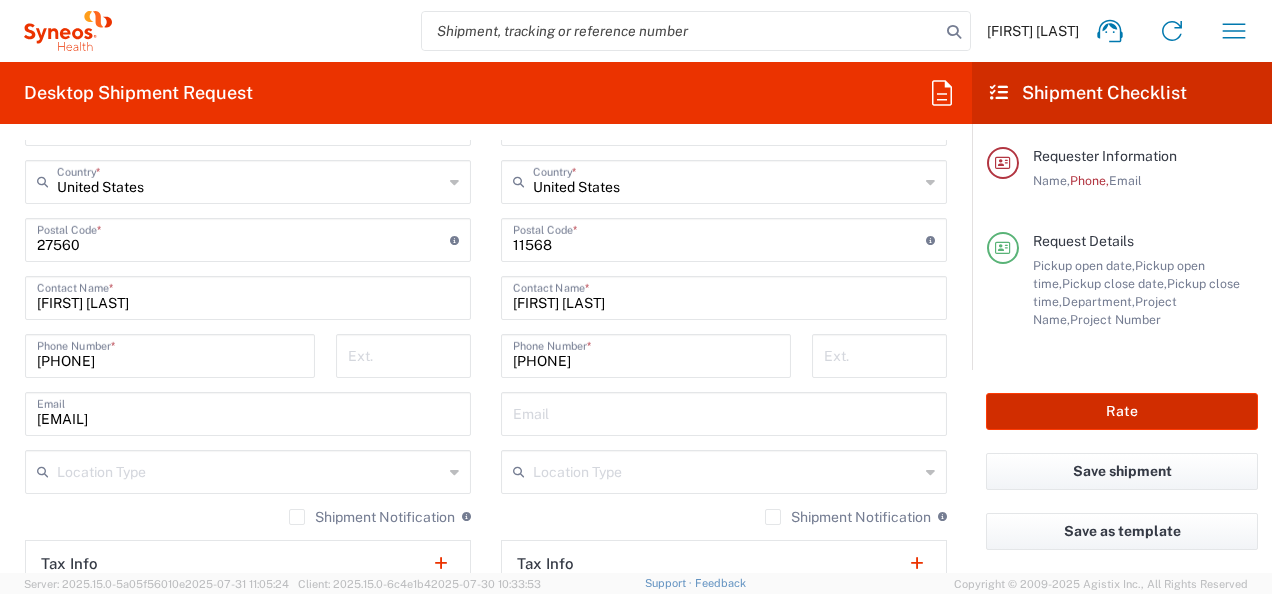 type on "6150 DEPARTMENTAL EXPENSE" 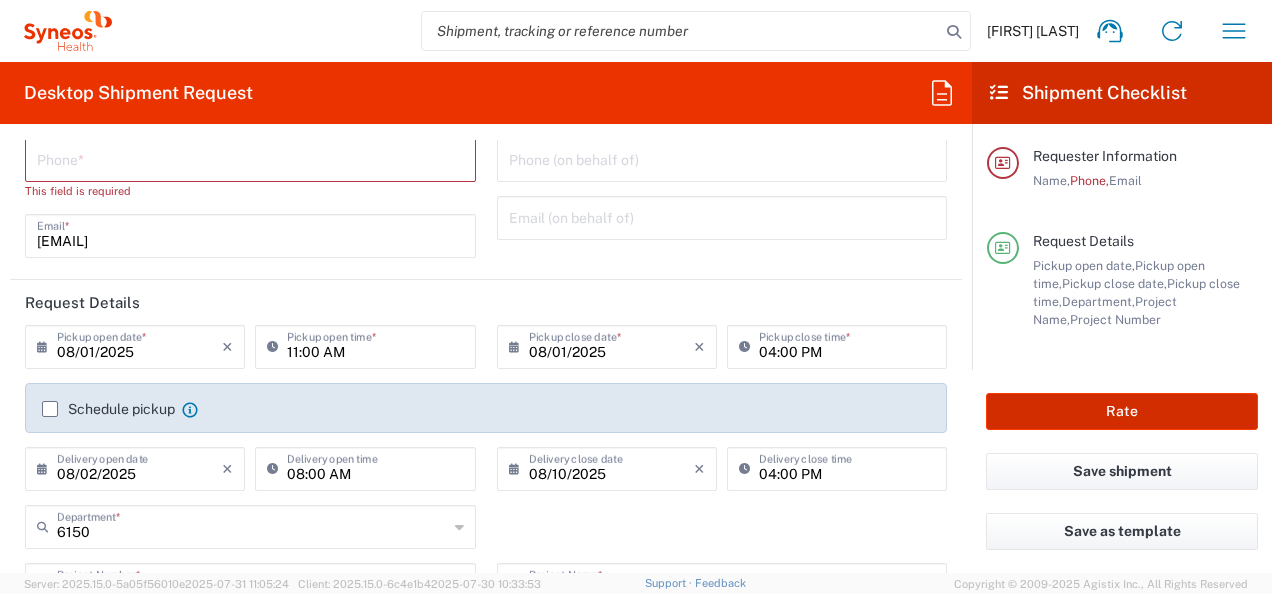 scroll, scrollTop: 0, scrollLeft: 0, axis: both 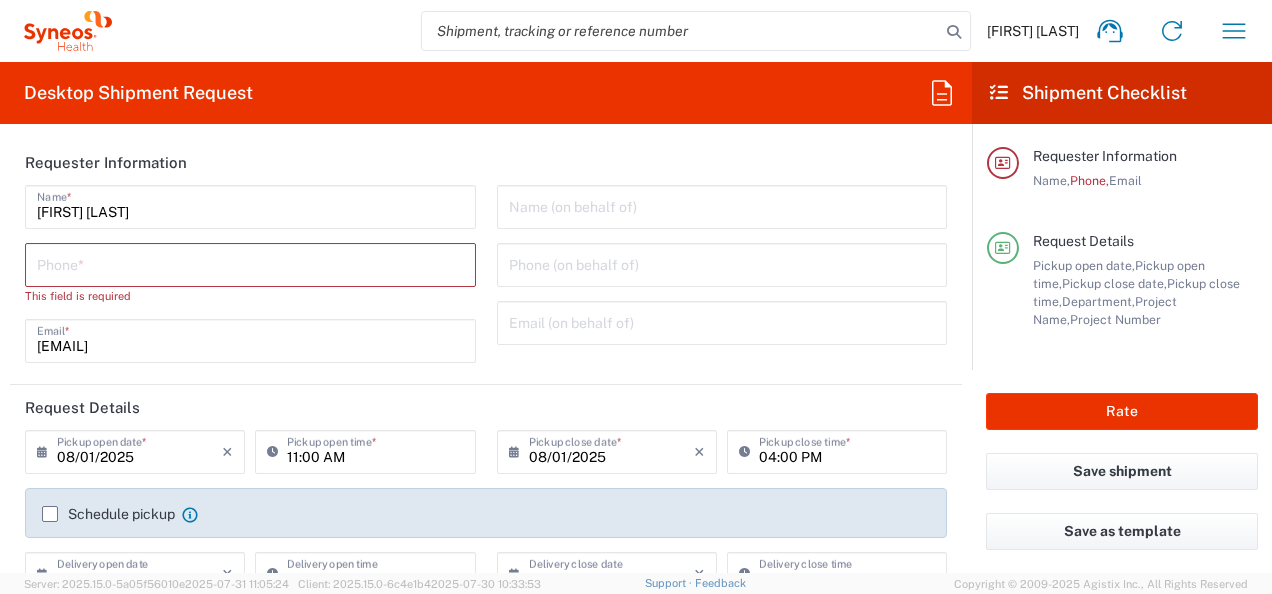 click at bounding box center (250, 263) 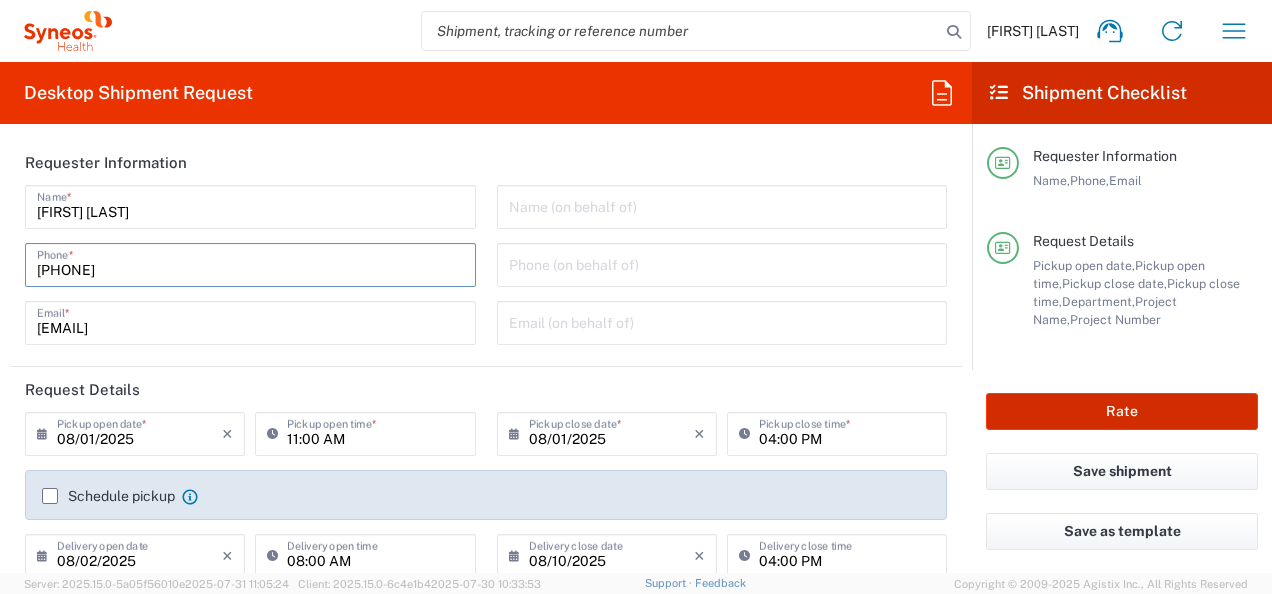type on "[PHONE]" 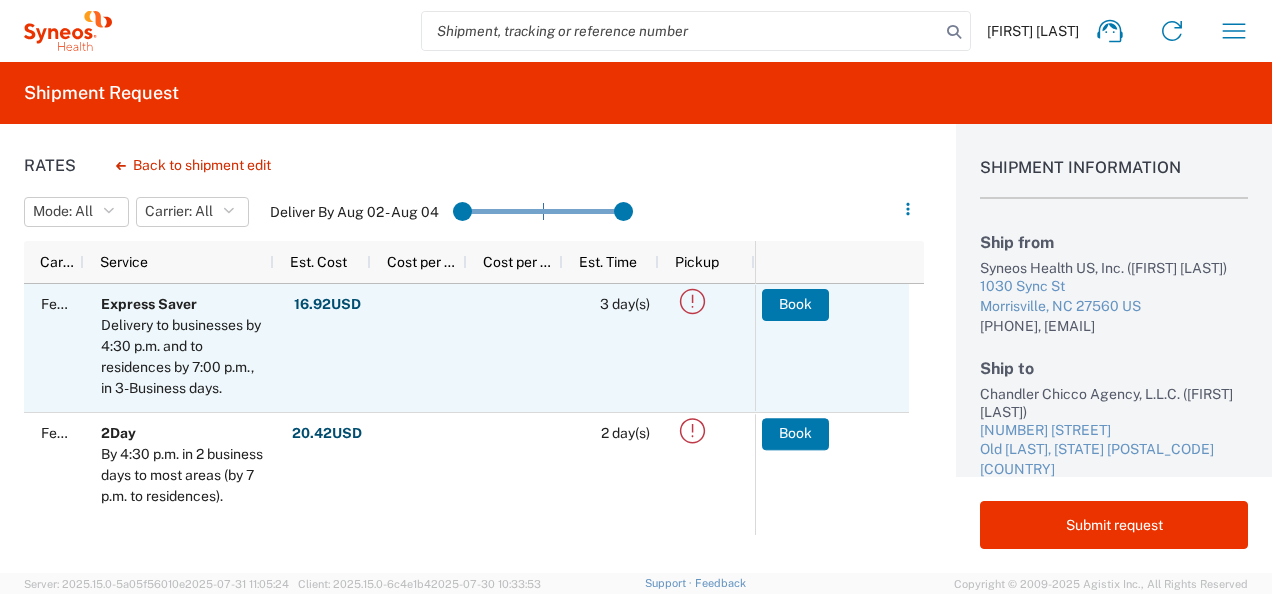scroll, scrollTop: 26, scrollLeft: 0, axis: vertical 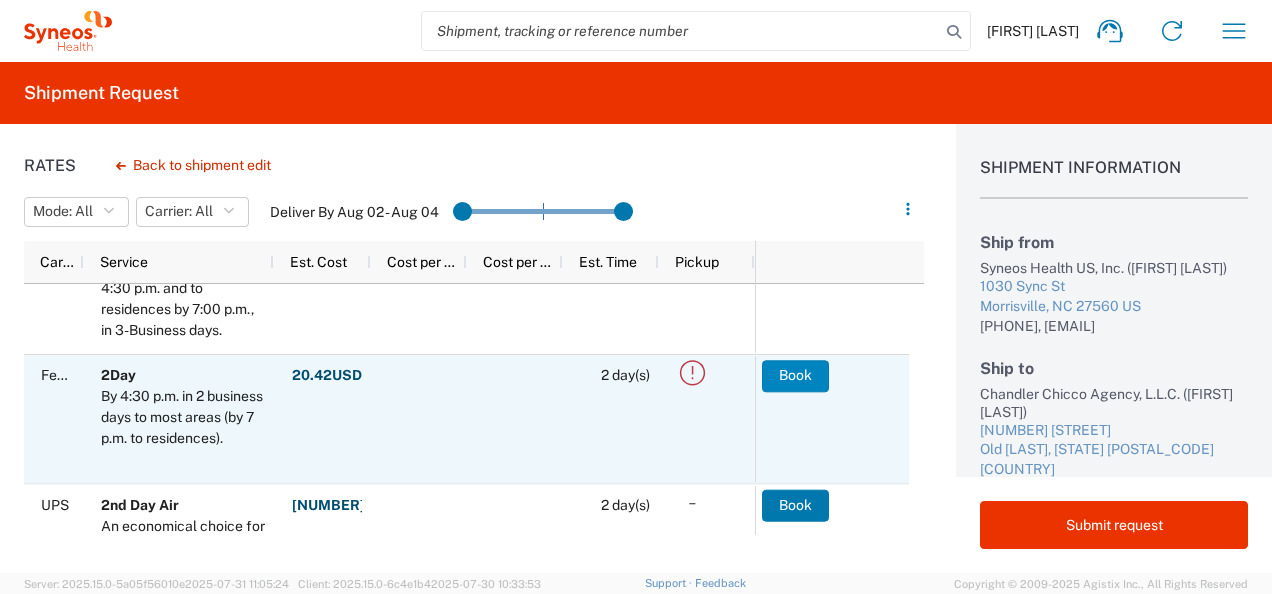 click on "Book" 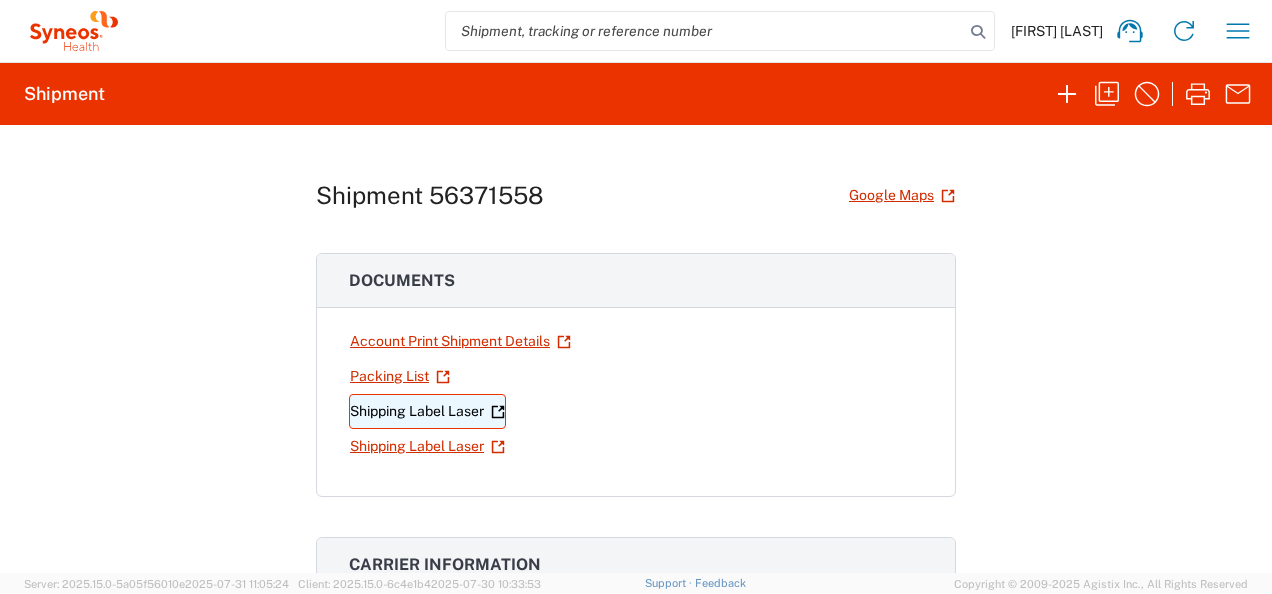 click on "Shipping Label Laser" 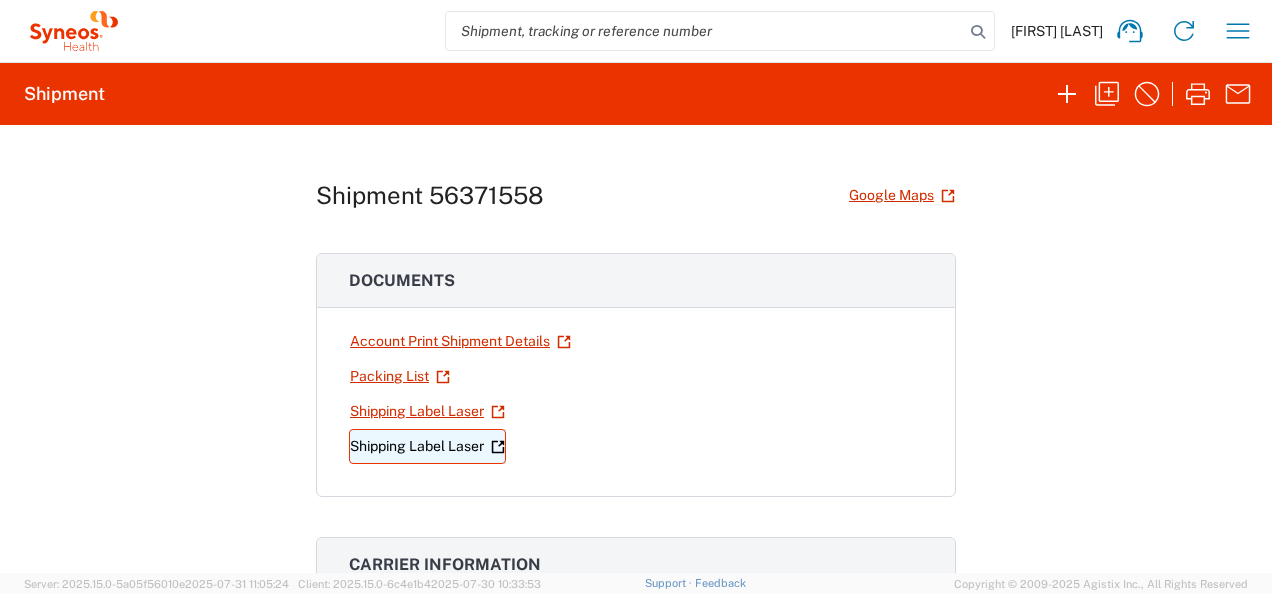 click on "Shipping Label Laser" 